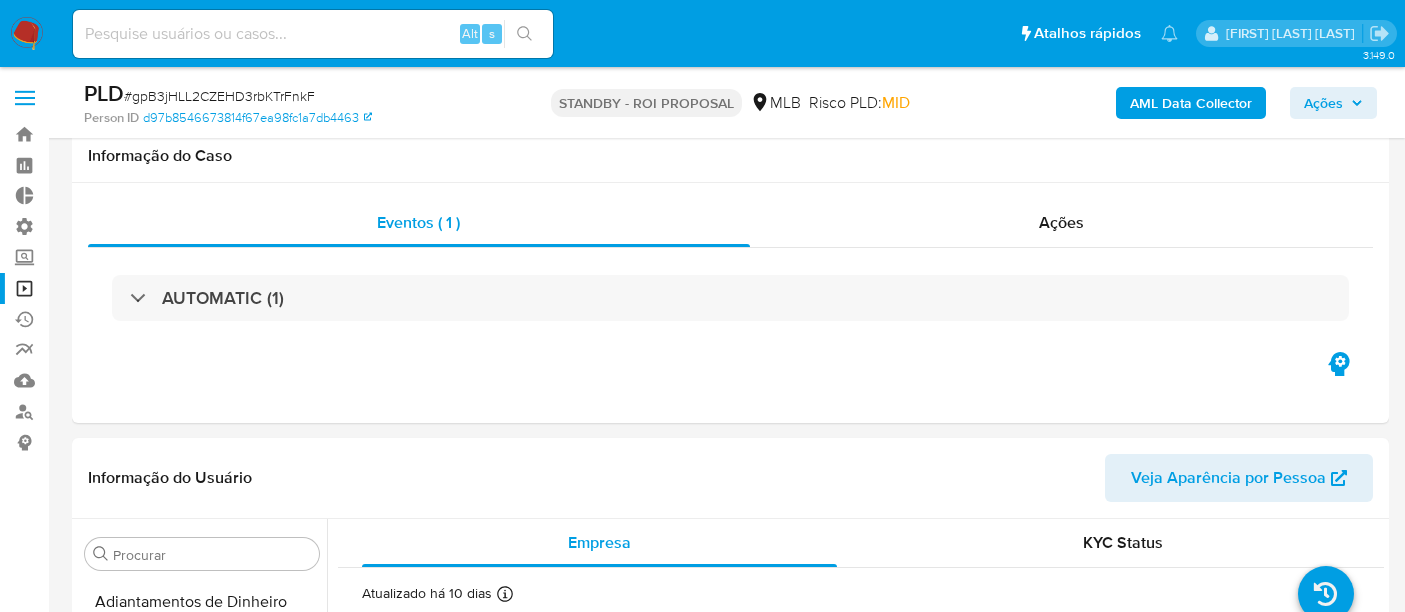 select on "10" 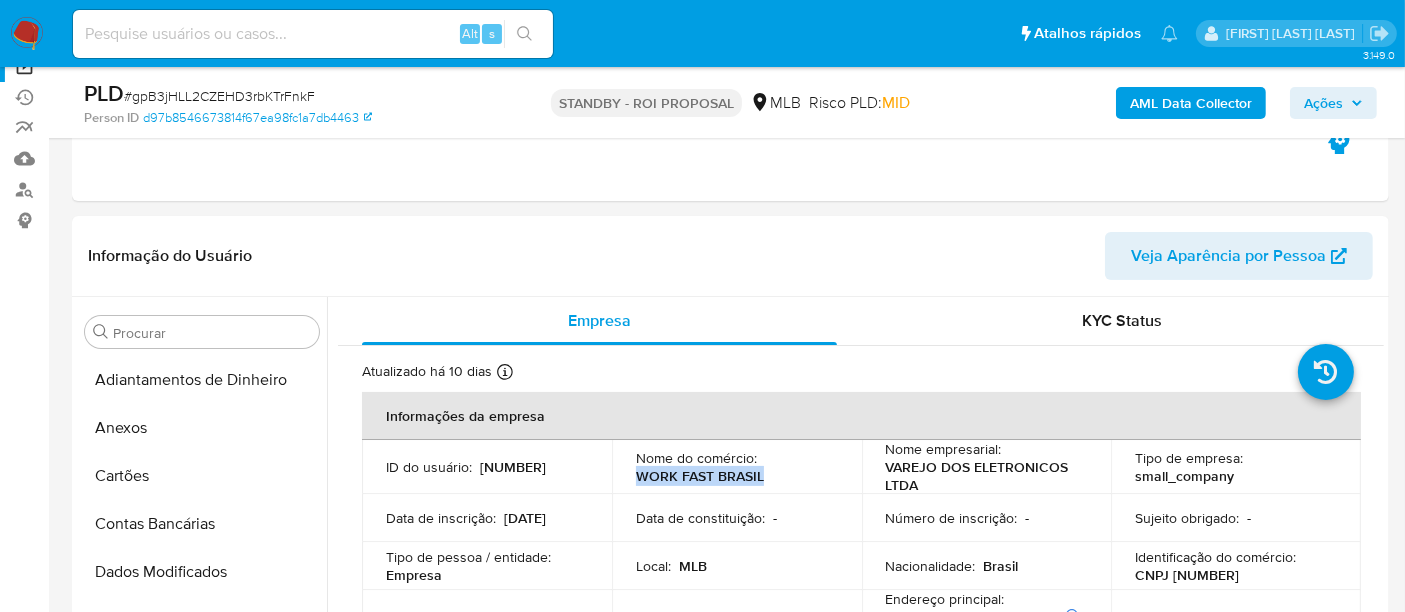 scroll, scrollTop: 844, scrollLeft: 0, axis: vertical 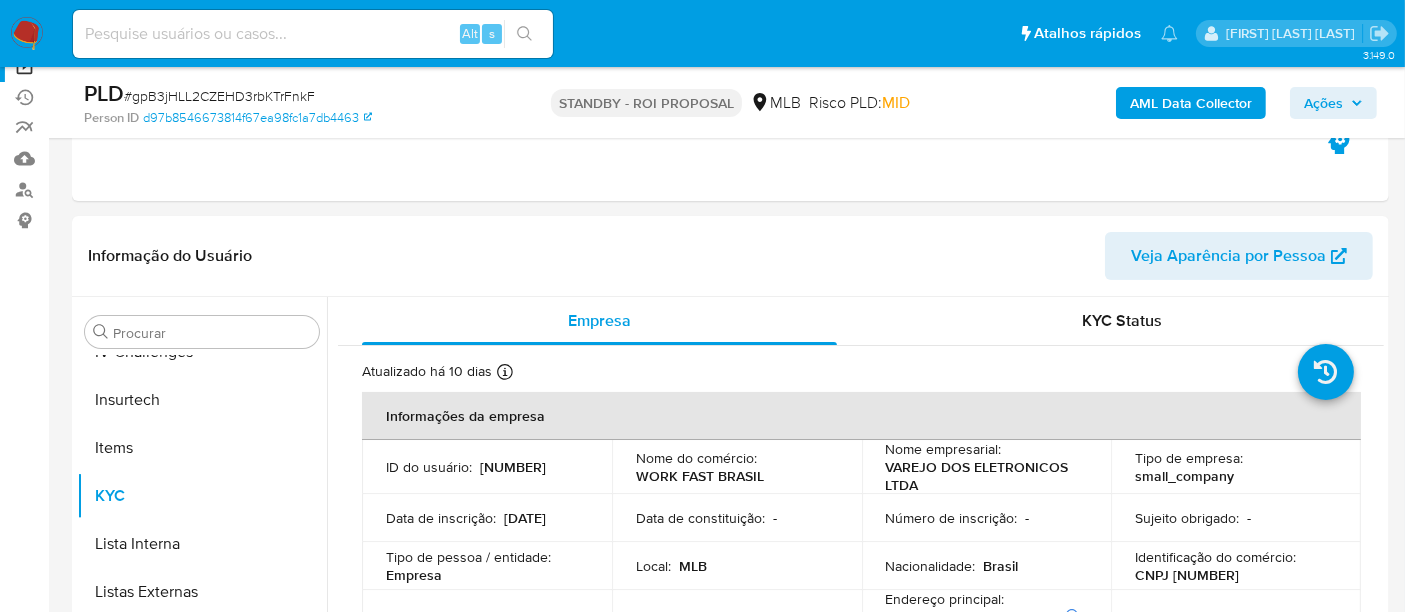 click at bounding box center [313, 34] 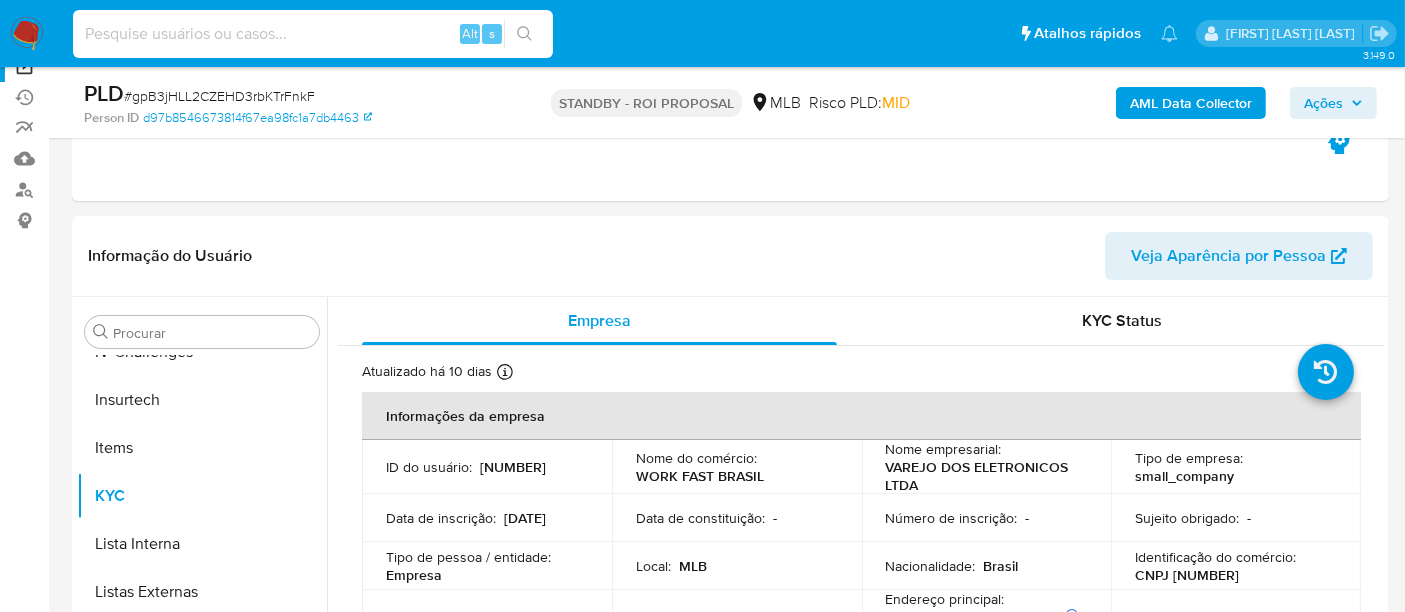paste on "fSQCuggP0p2UMVUk3dl9T93Q" 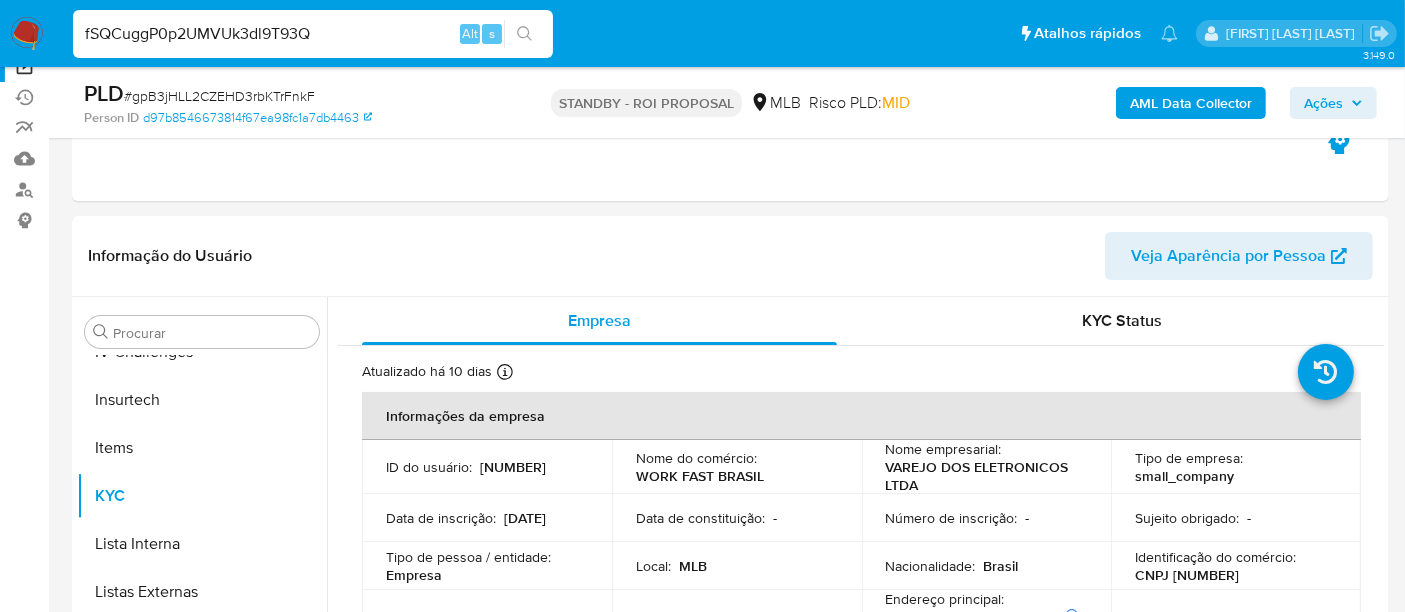 type on "fSQCuggP0p2UMVUk3dl9T93Q" 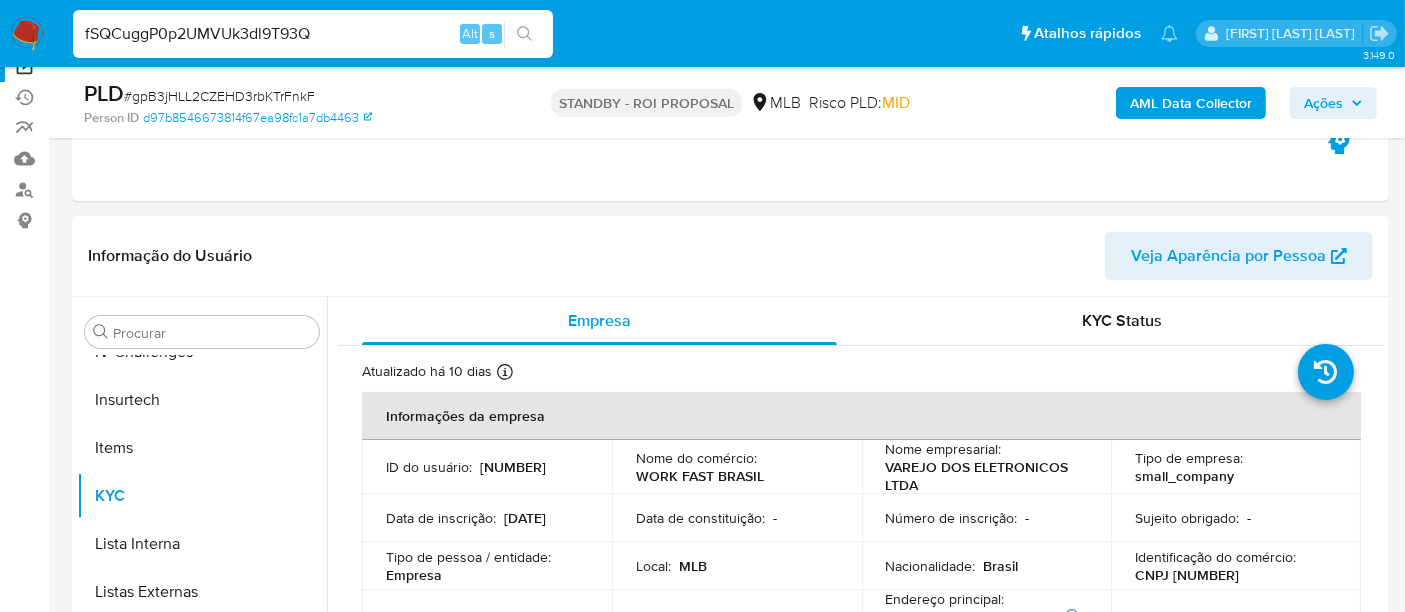 click 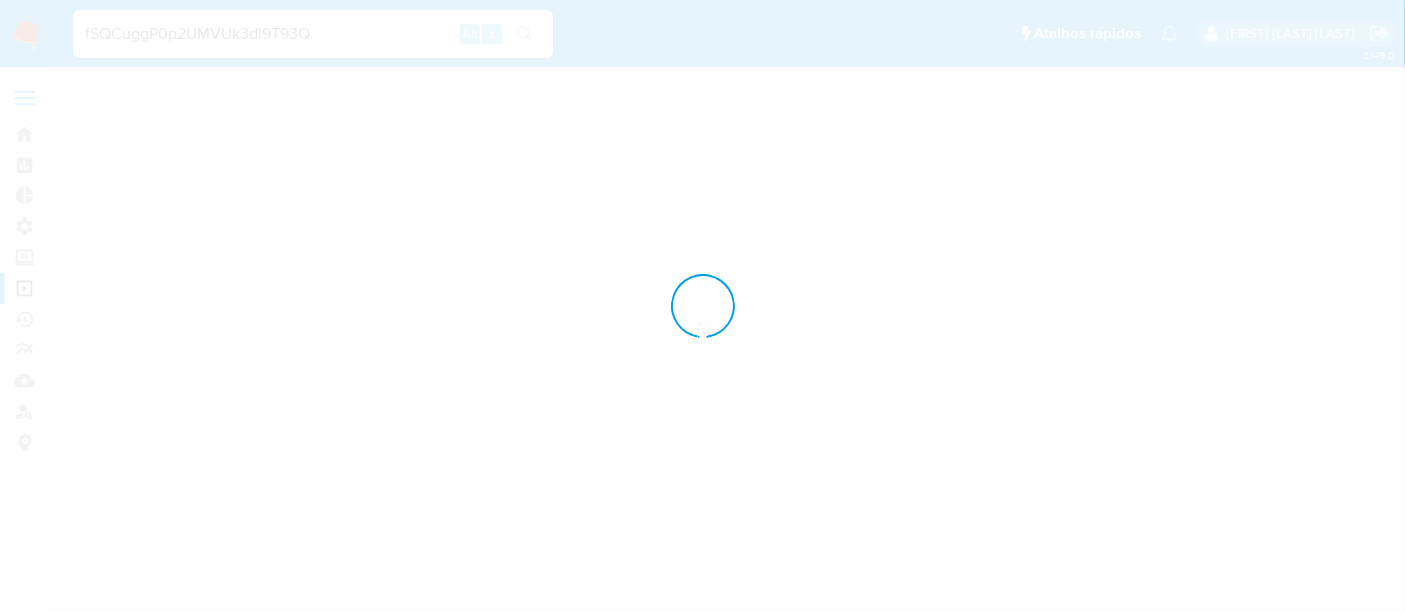 scroll, scrollTop: 0, scrollLeft: 0, axis: both 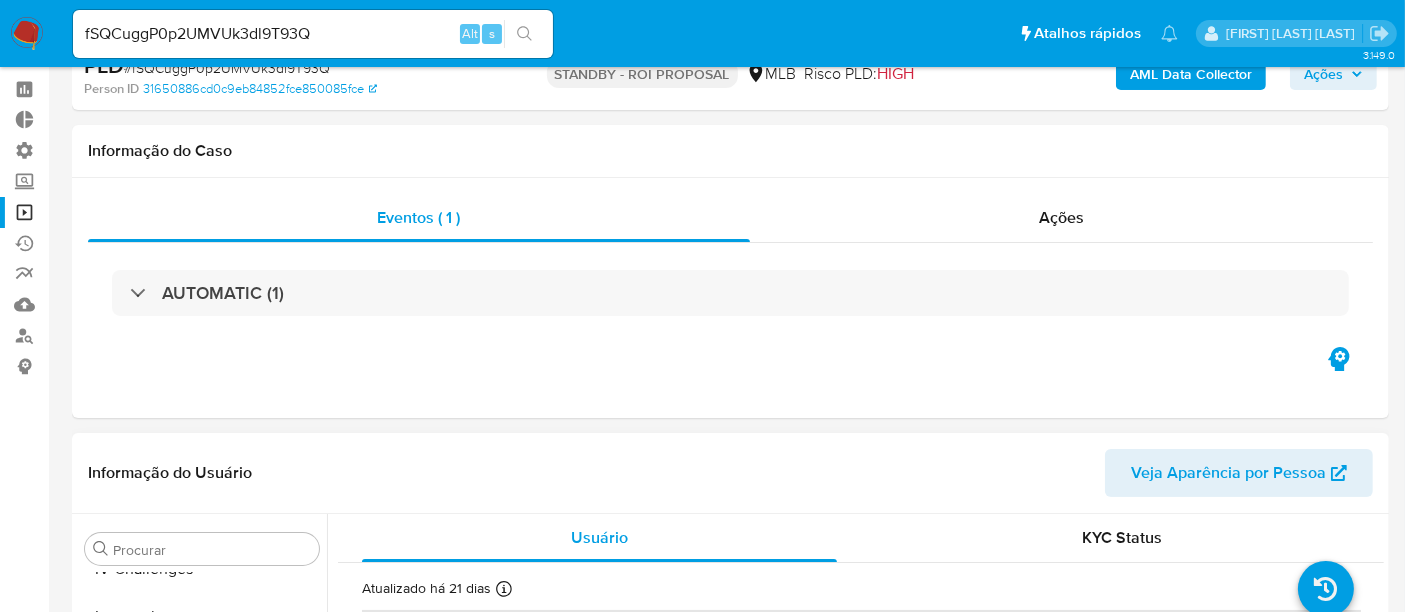 select on "10" 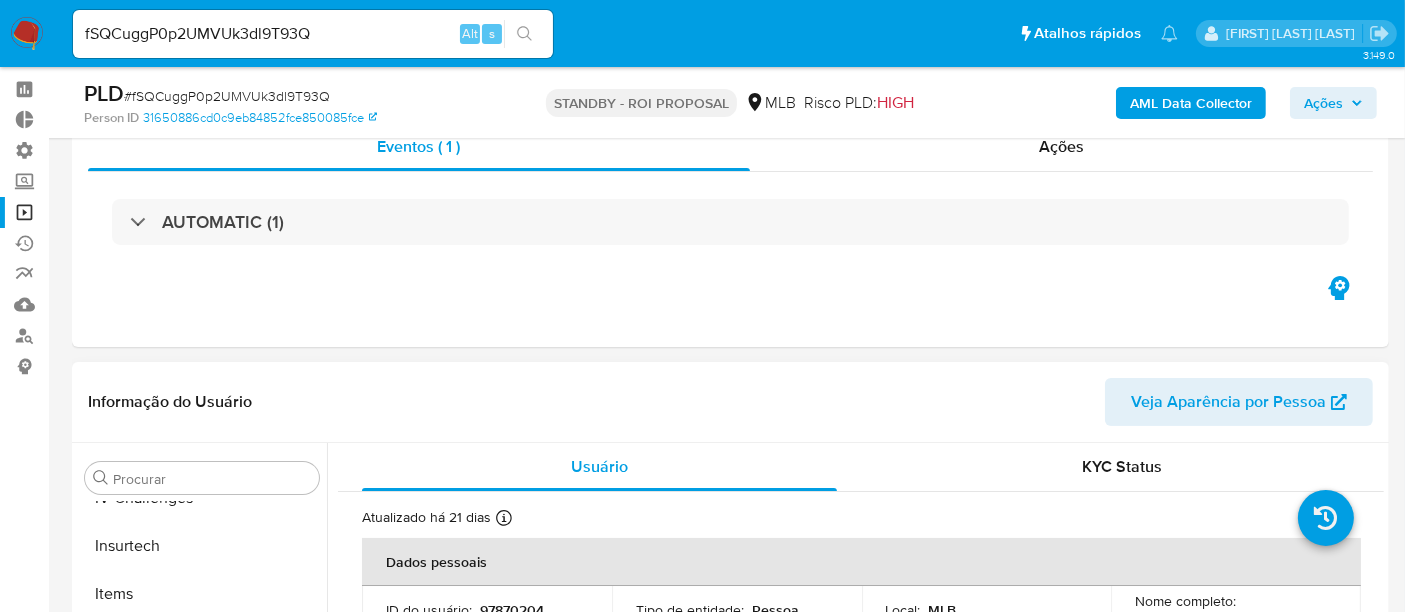 scroll, scrollTop: 111, scrollLeft: 0, axis: vertical 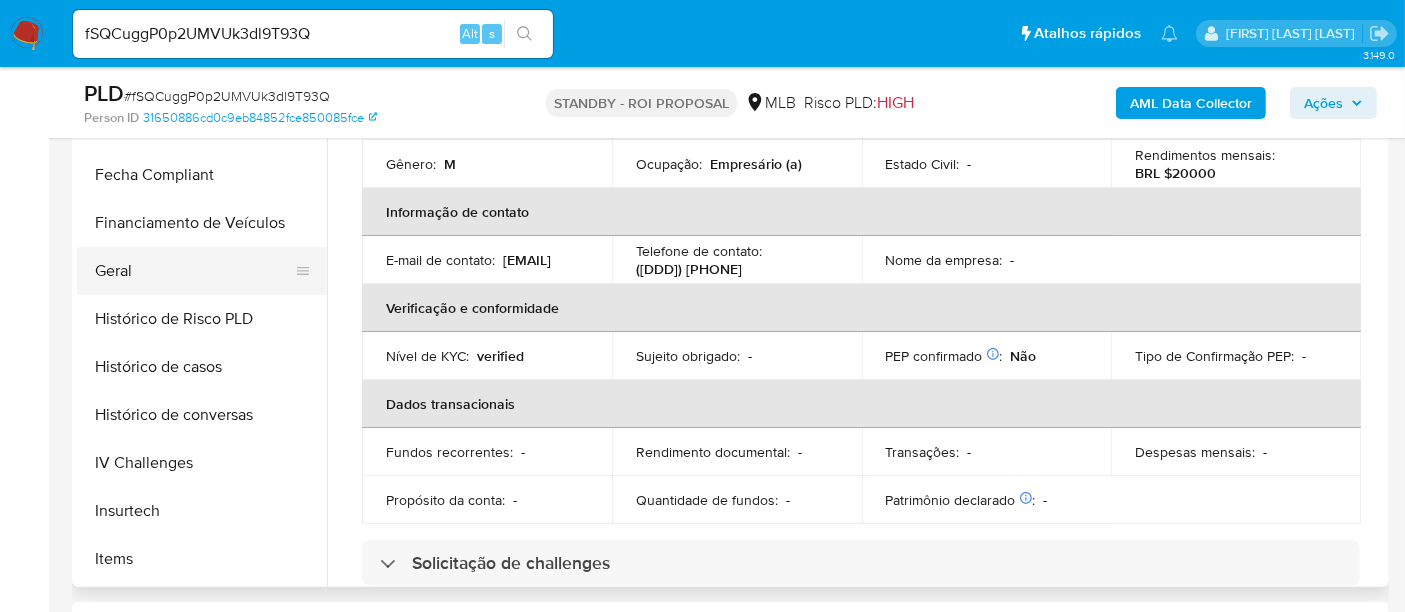 click on "Geral" at bounding box center (194, 271) 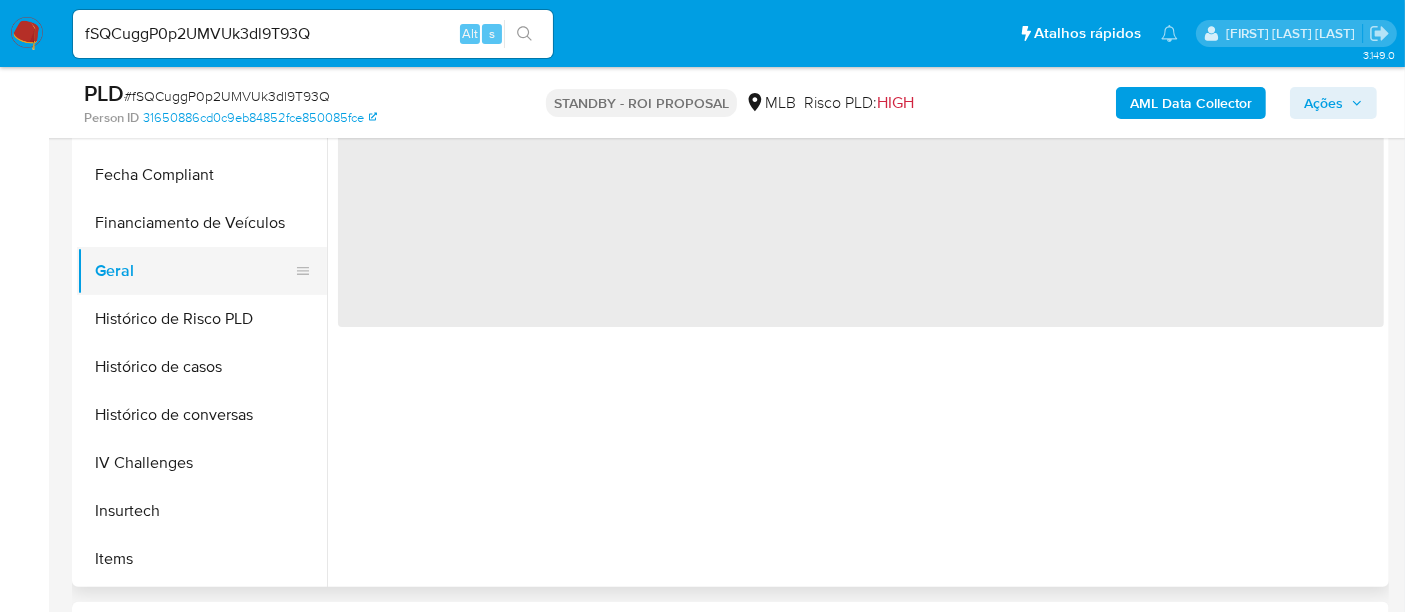 scroll, scrollTop: 0, scrollLeft: 0, axis: both 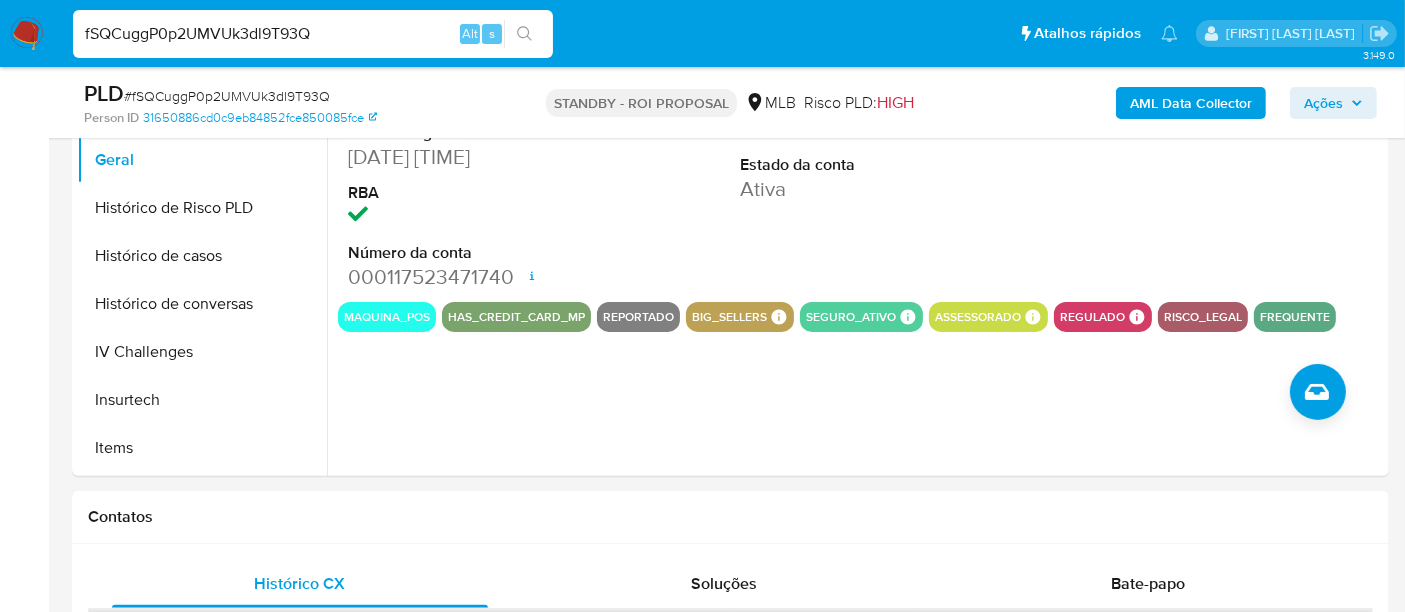 drag, startPoint x: 0, startPoint y: 38, endPoint x: 0, endPoint y: 24, distance: 14 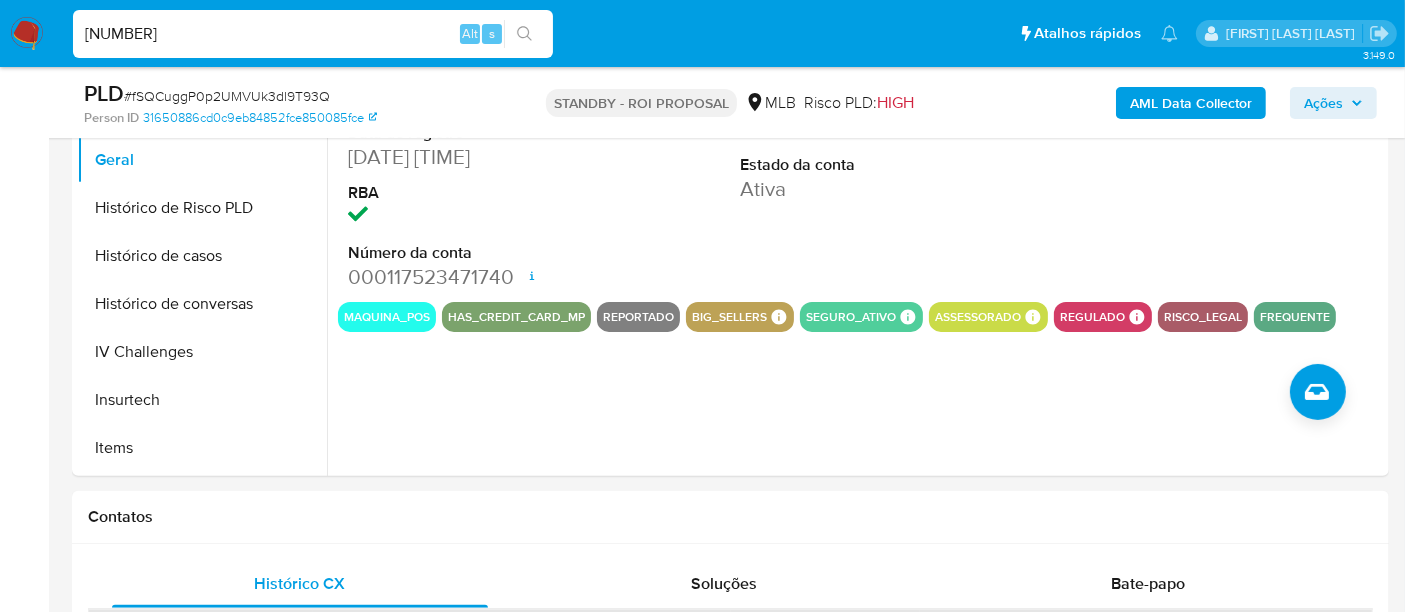 type on "[NUMBER]" 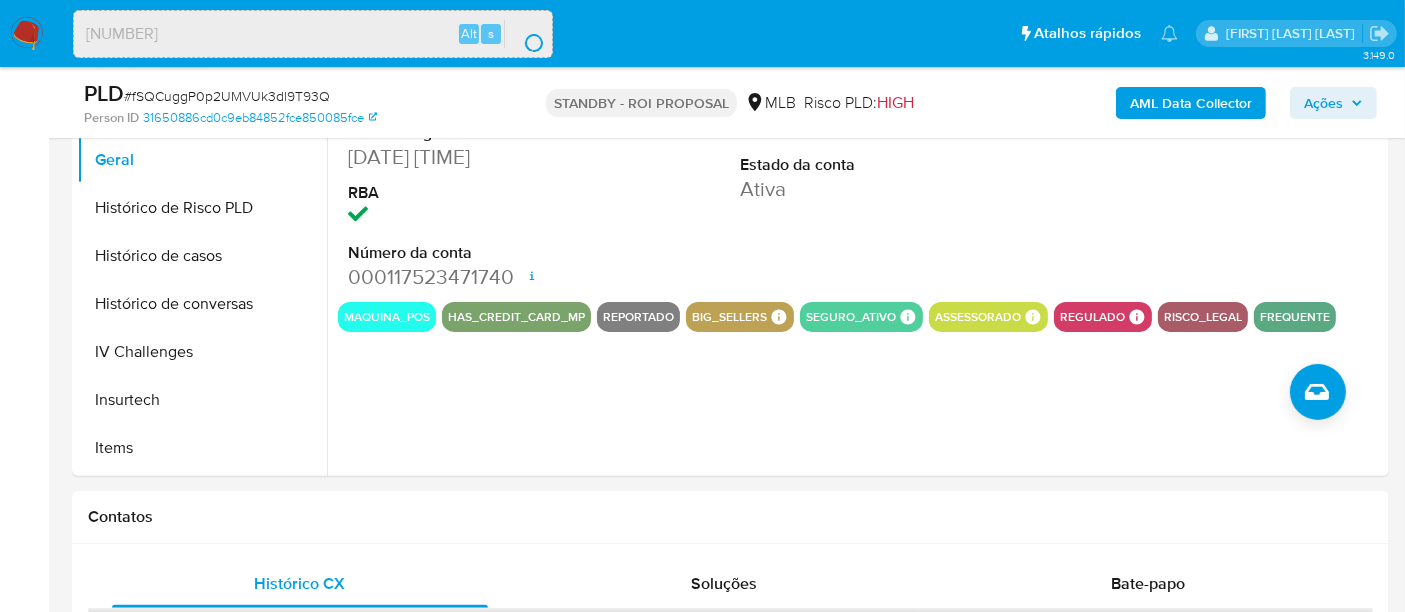 scroll, scrollTop: 0, scrollLeft: 0, axis: both 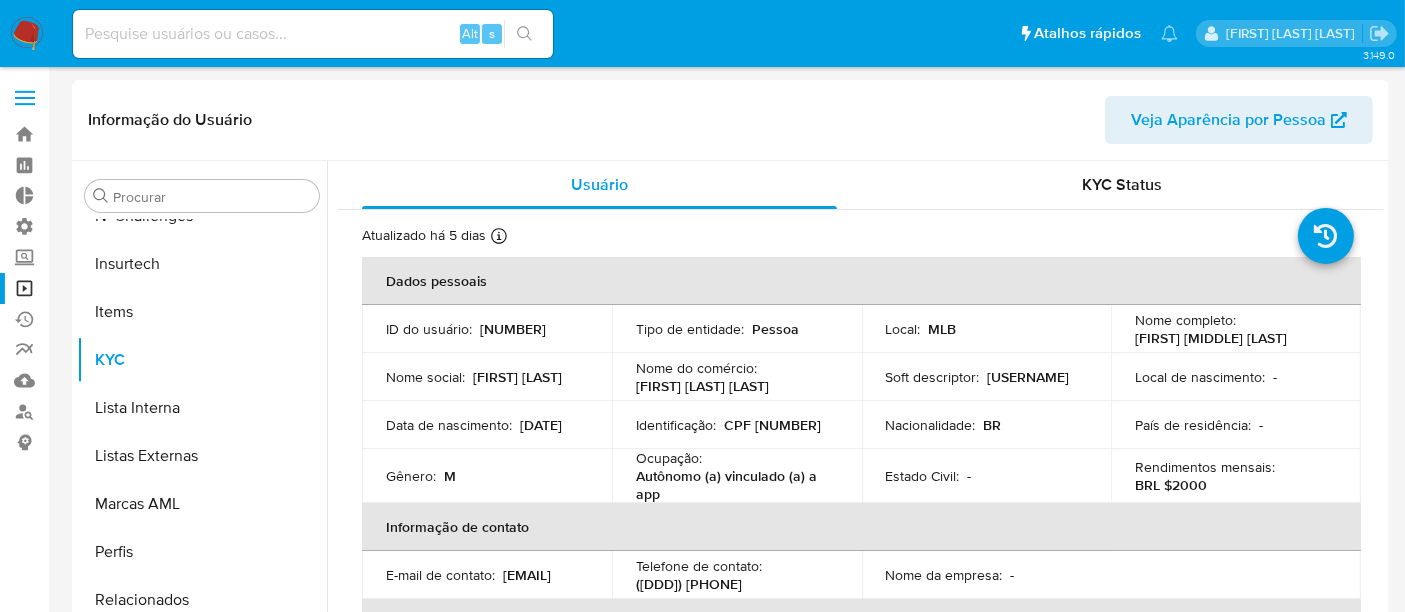 select on "10" 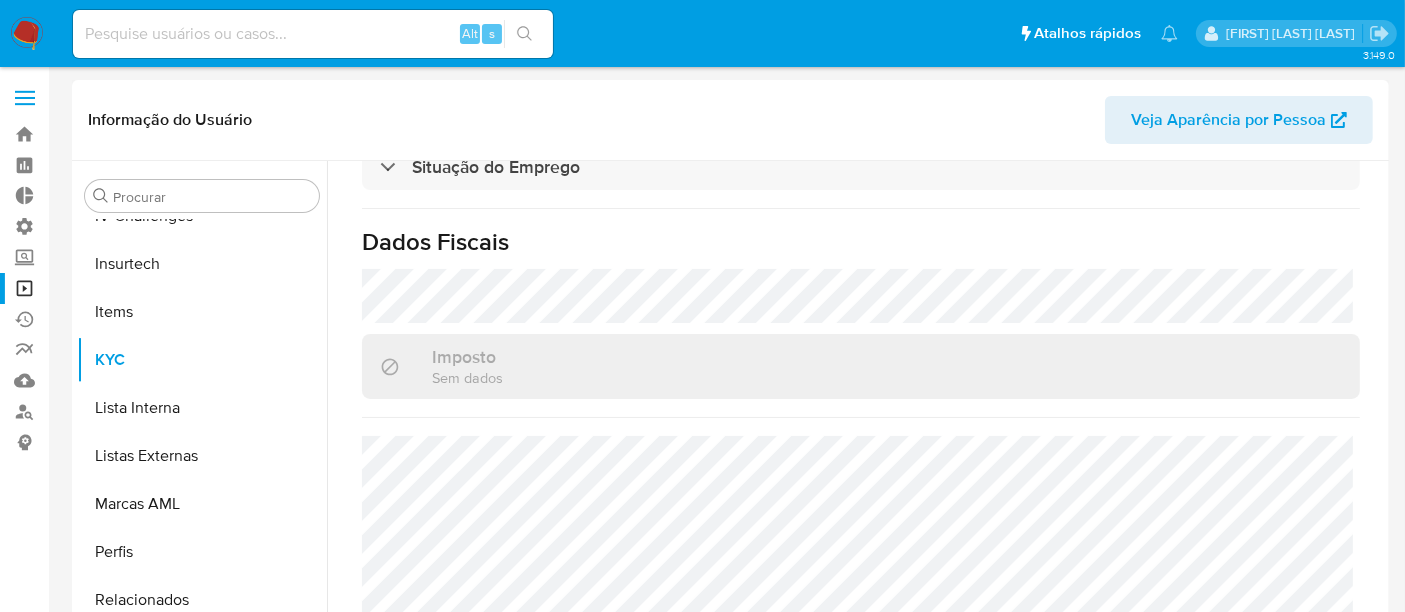 scroll, scrollTop: 914, scrollLeft: 0, axis: vertical 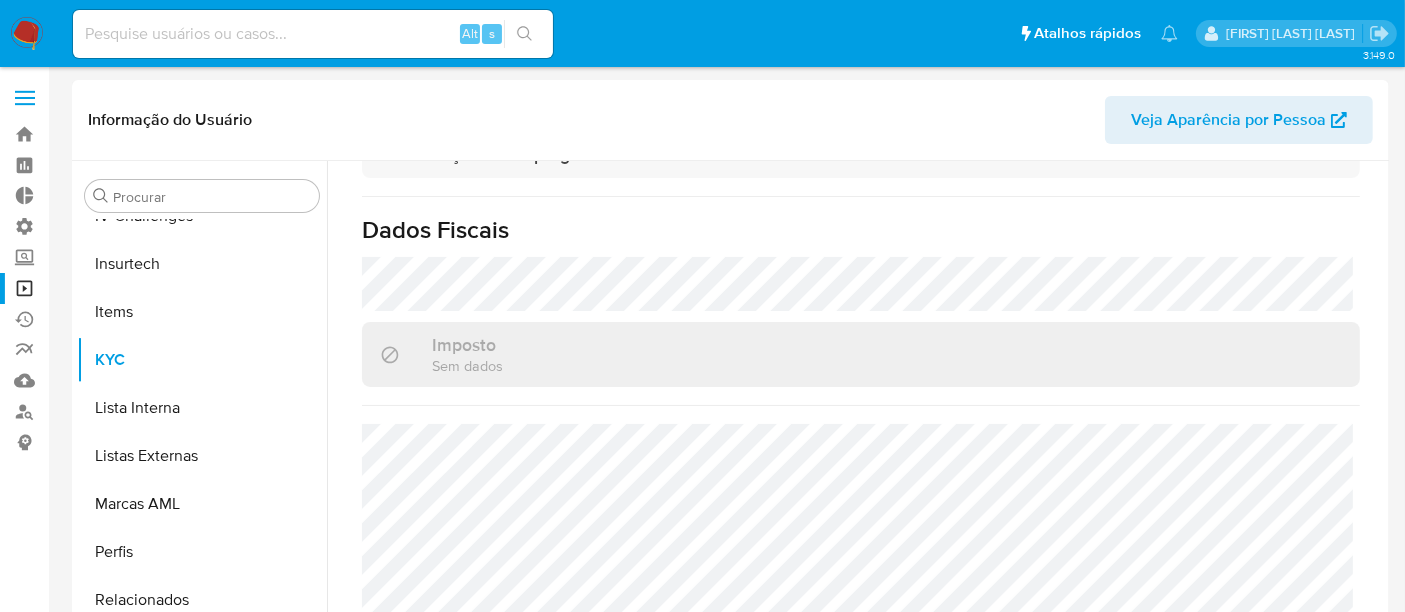 click at bounding box center [313, 34] 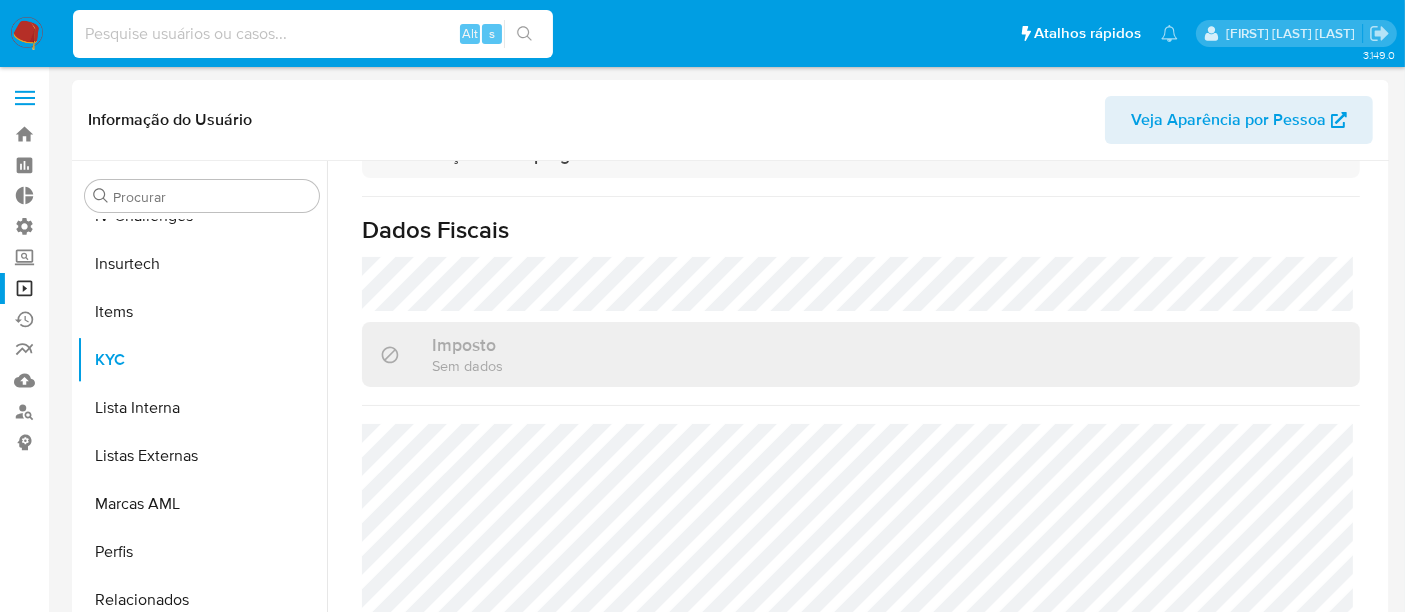 paste on "lIuX7YYTTzmGB9a9KmX6RMNk" 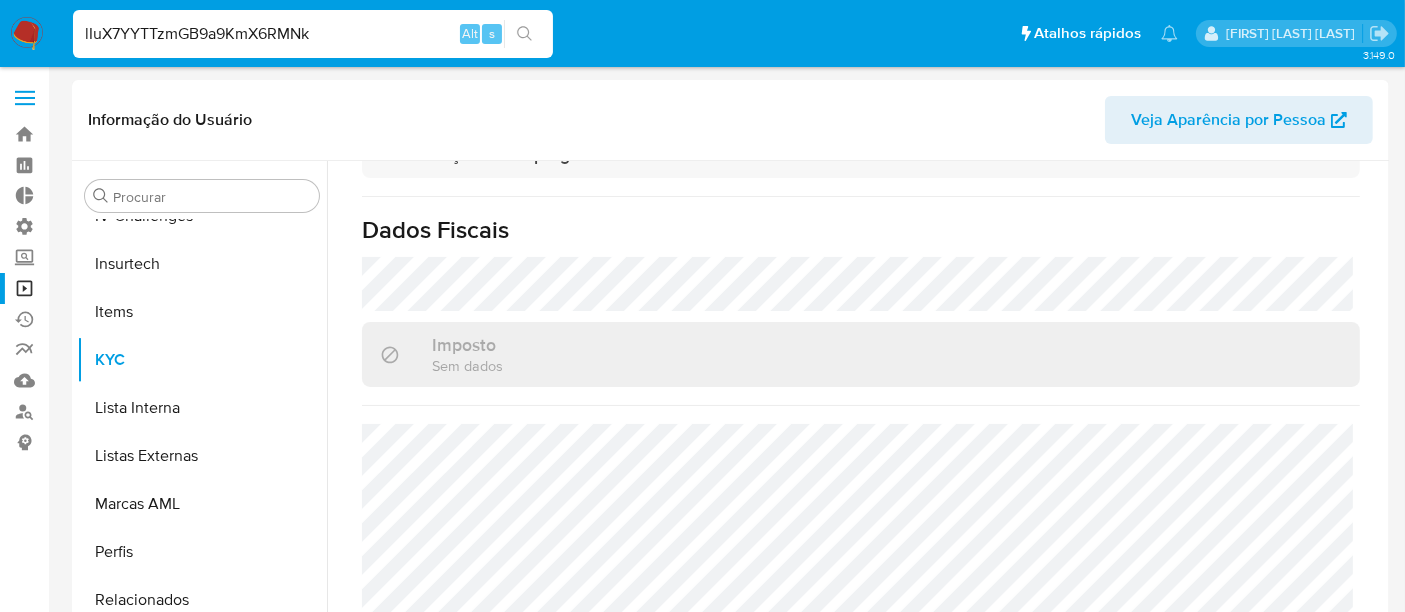 type on "lIuX7YYTTzmGB9a9KmX6RMNk" 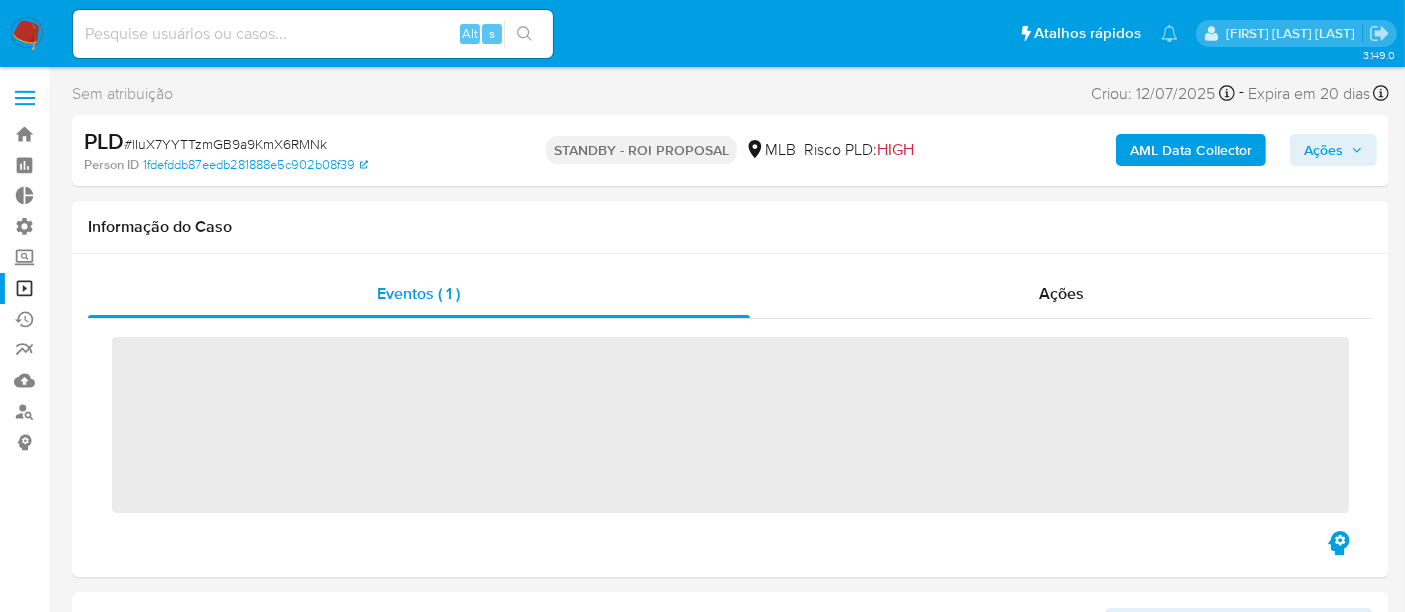 scroll, scrollTop: 844, scrollLeft: 0, axis: vertical 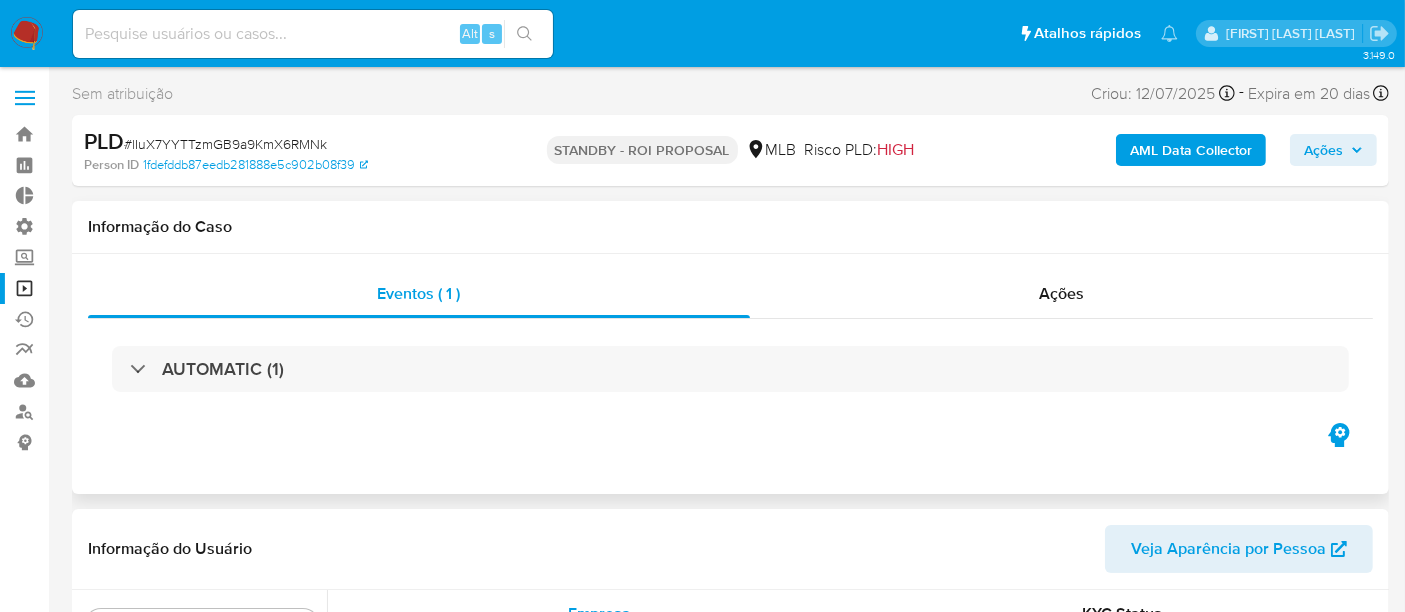 select on "10" 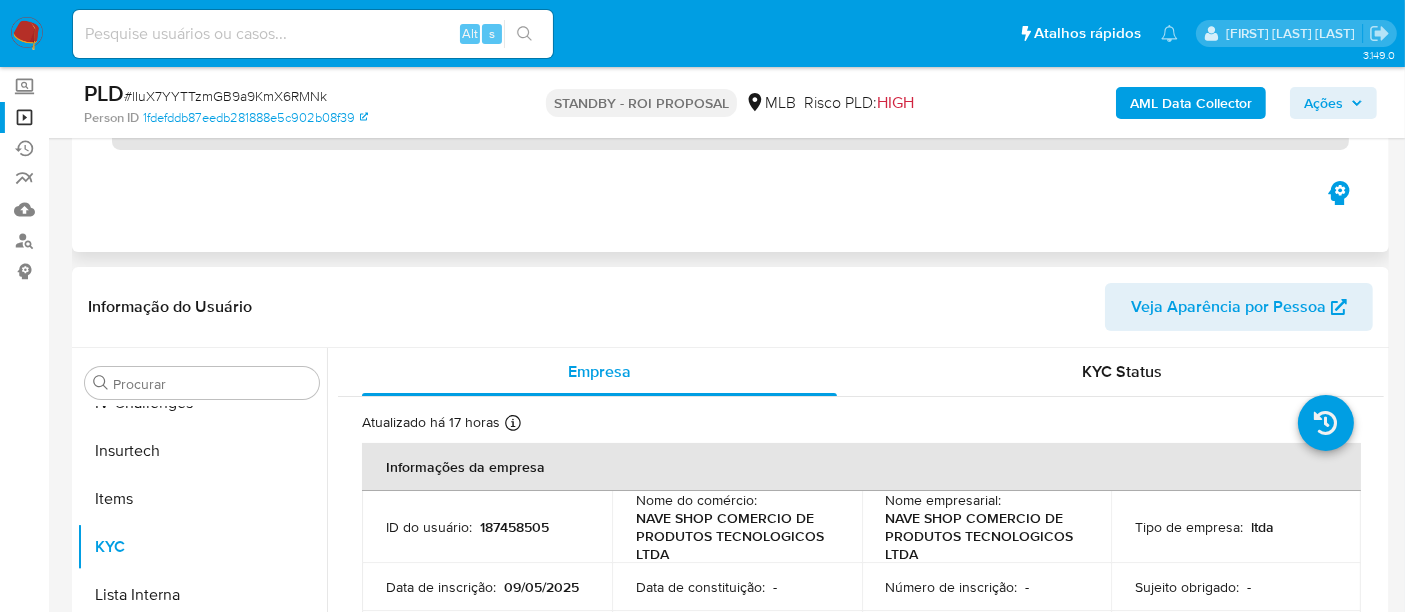 scroll, scrollTop: 222, scrollLeft: 0, axis: vertical 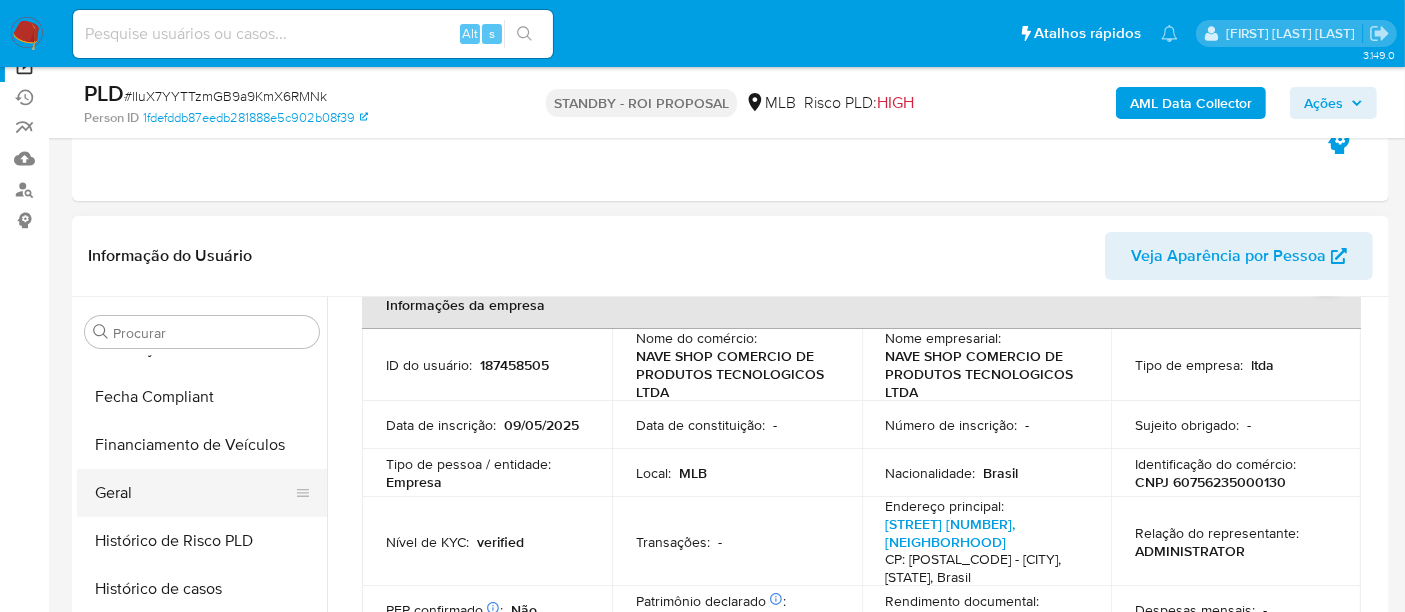 click on "Geral" at bounding box center [194, 493] 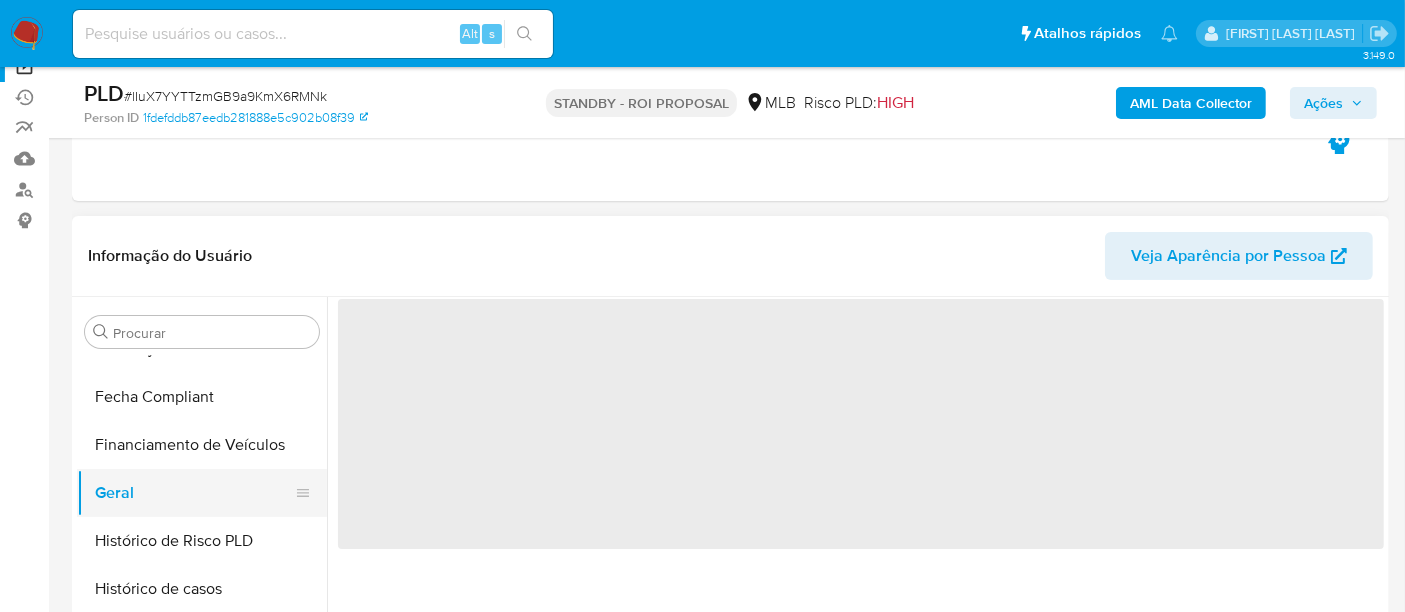 scroll, scrollTop: 0, scrollLeft: 0, axis: both 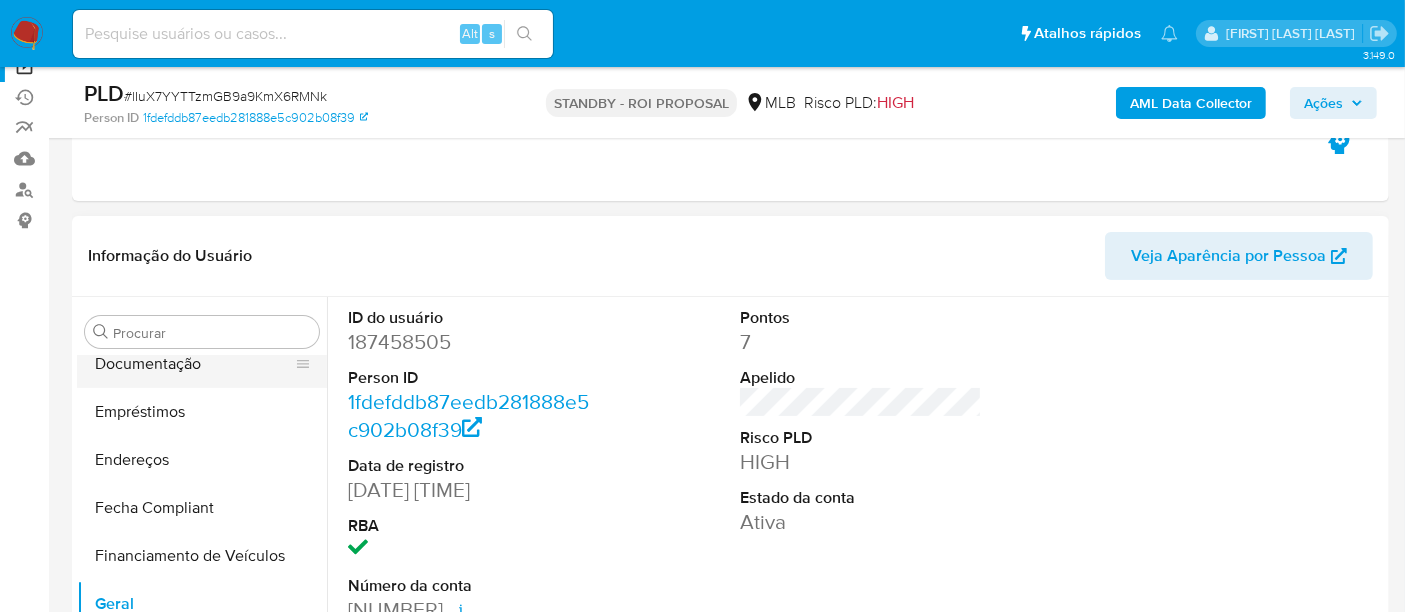 click on "Documentação" at bounding box center [194, 364] 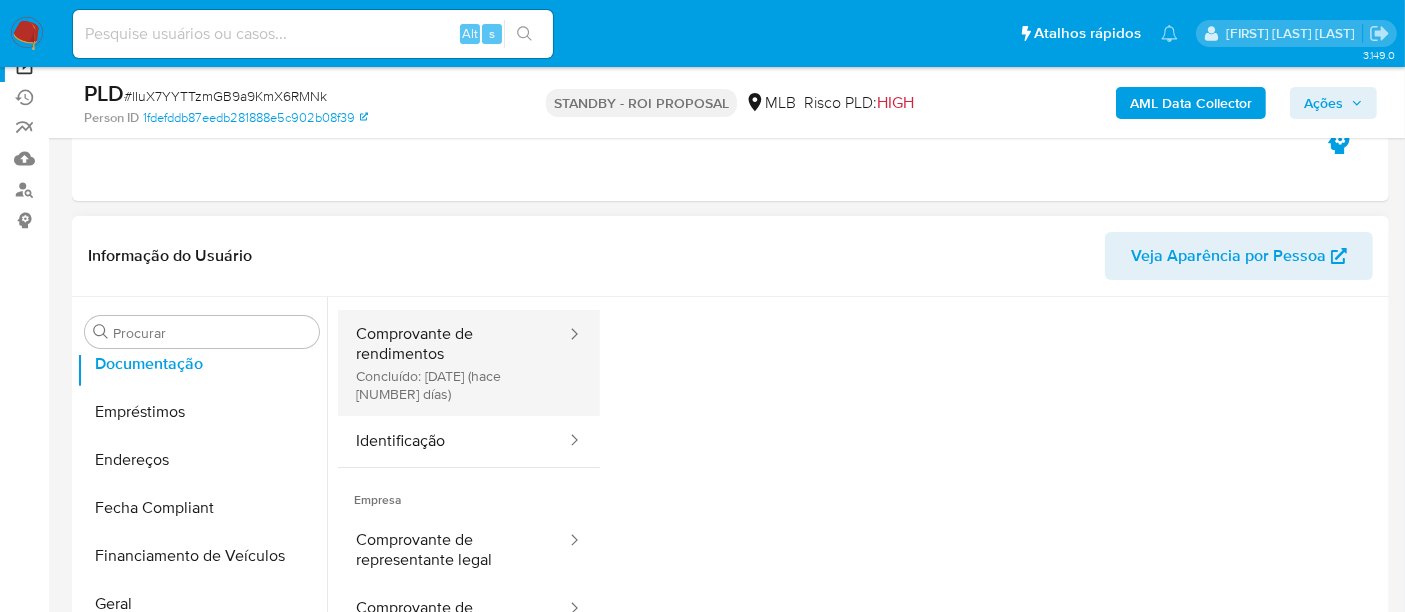 scroll, scrollTop: 0, scrollLeft: 0, axis: both 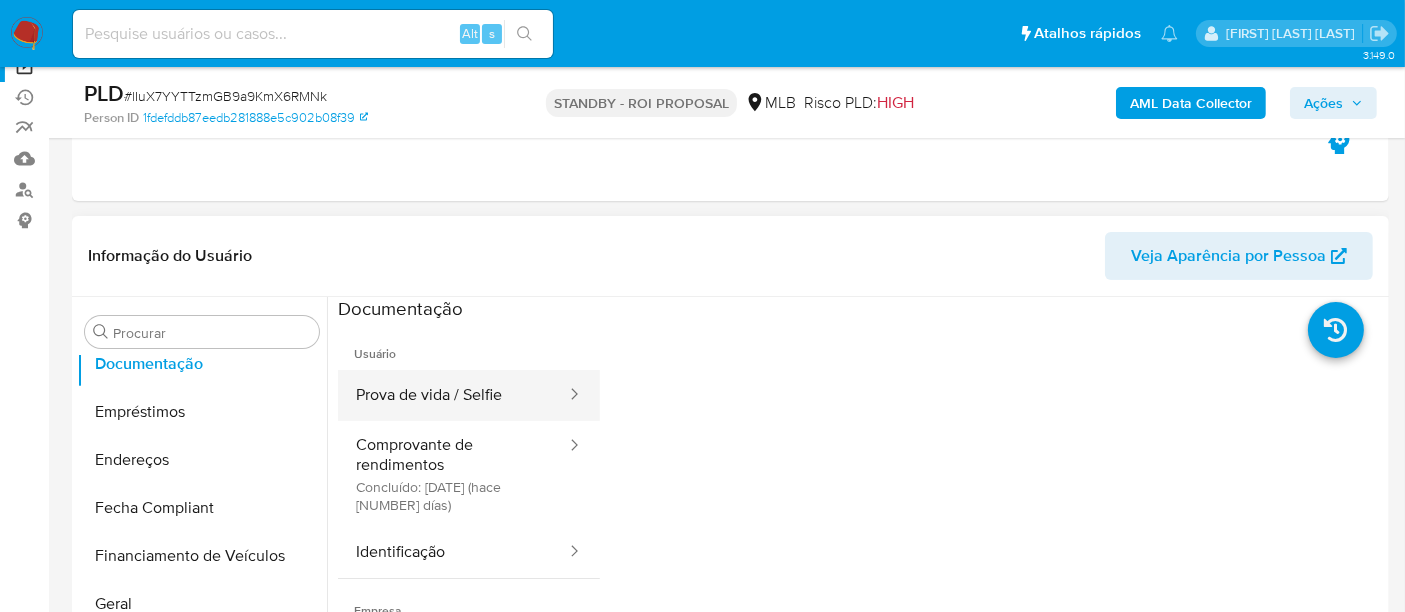 click on "Prova de vida / Selfie" at bounding box center [453, 395] 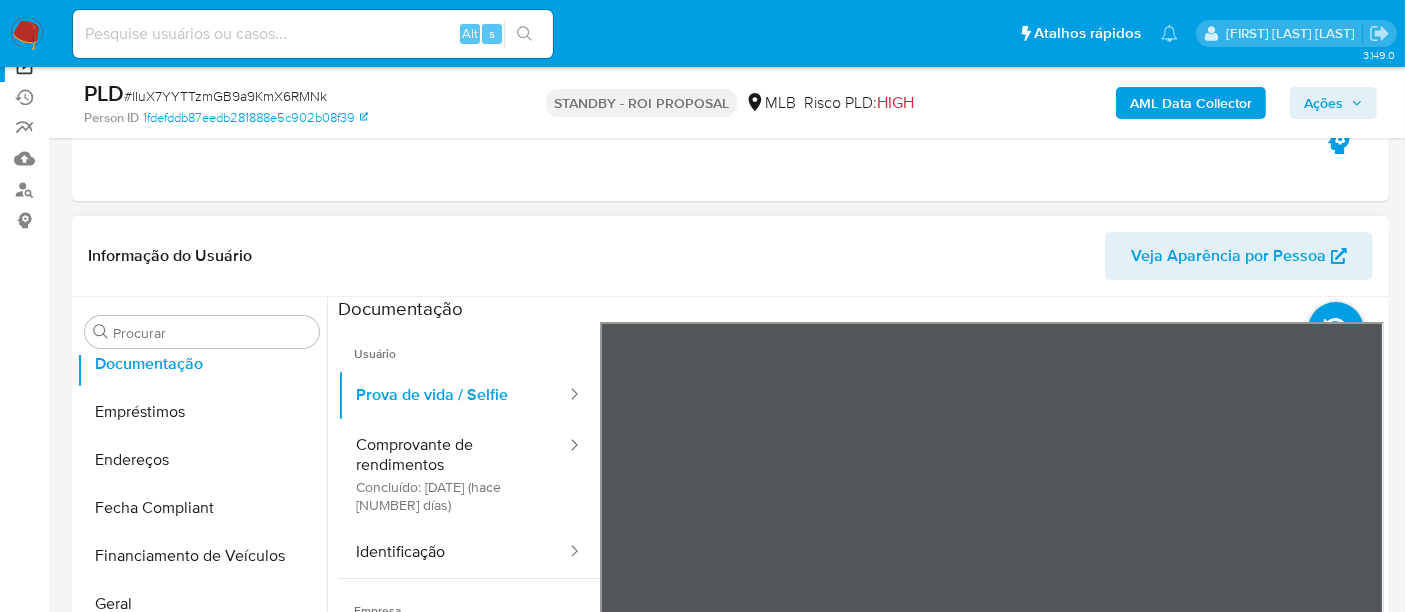 scroll, scrollTop: 61, scrollLeft: 0, axis: vertical 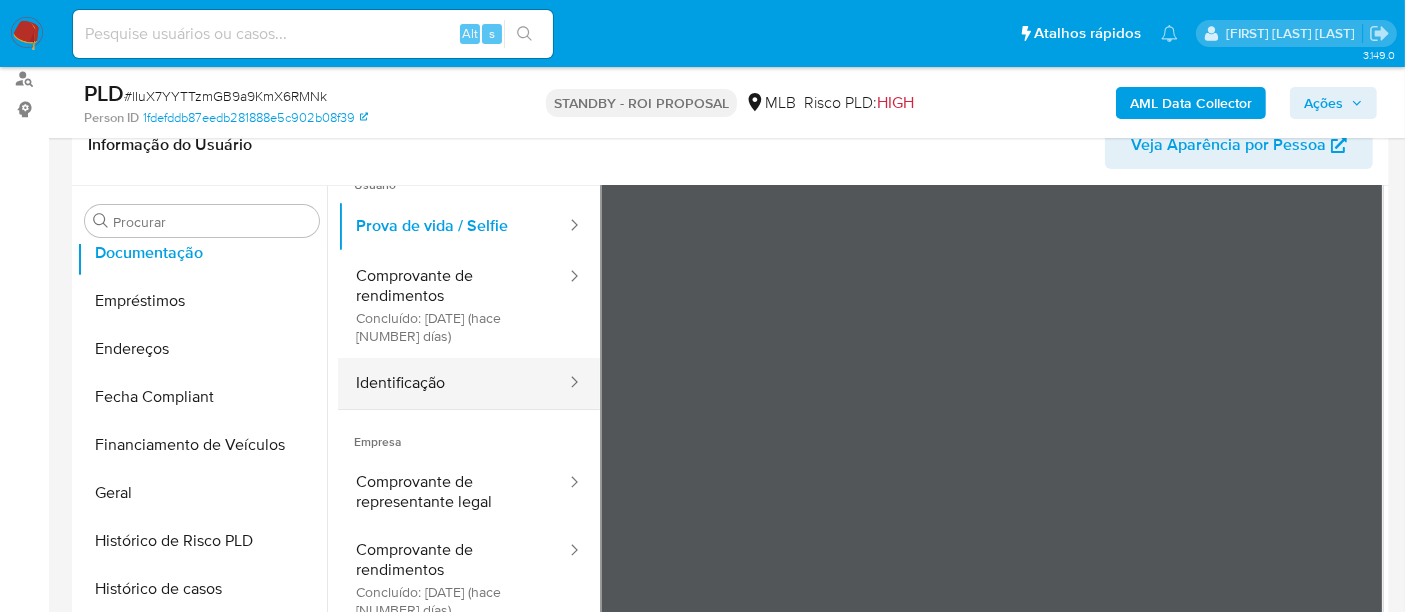 click on "Identificação" at bounding box center [453, 383] 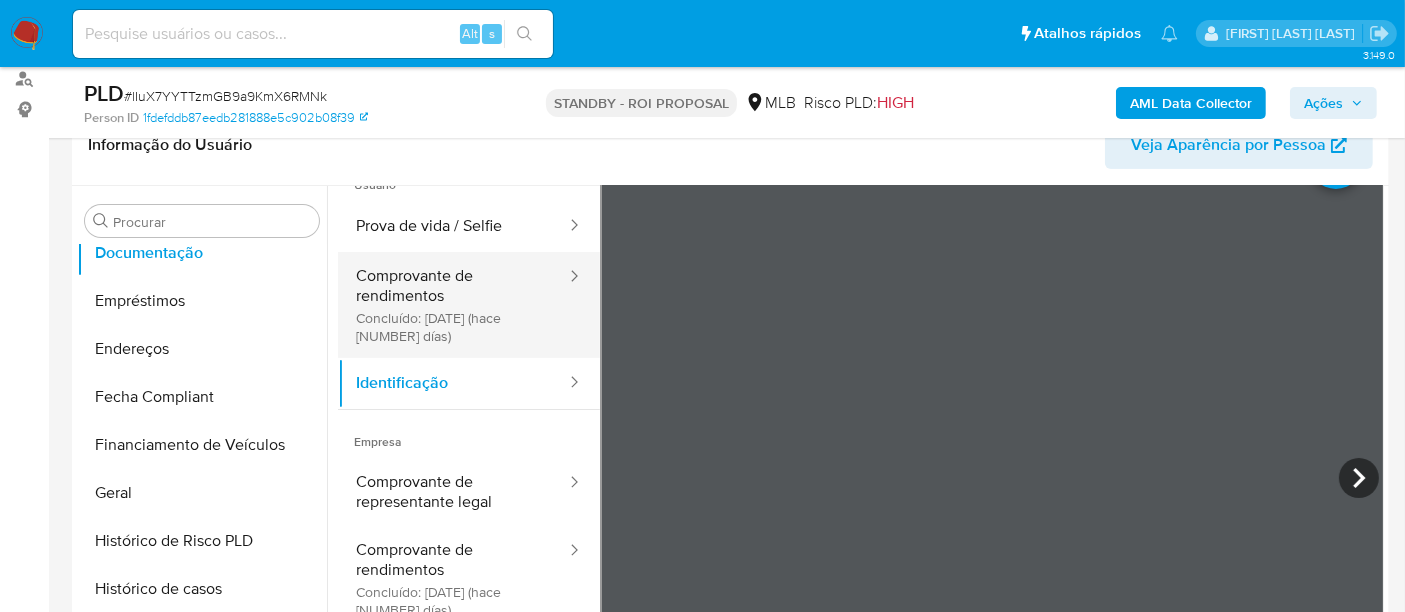 click on "Comprovante de rendimentos Concluído: [DATE] (hace 22 días)" at bounding box center [453, 305] 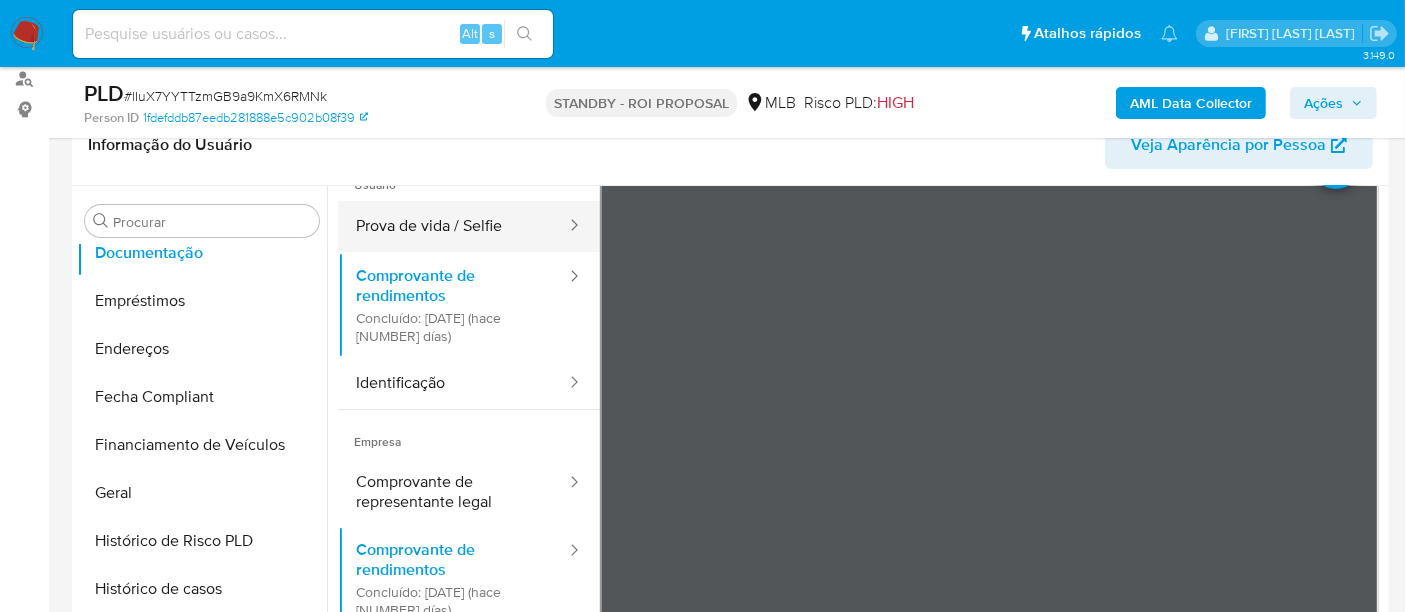 click on "Prova de vida / Selfie" at bounding box center (453, 226) 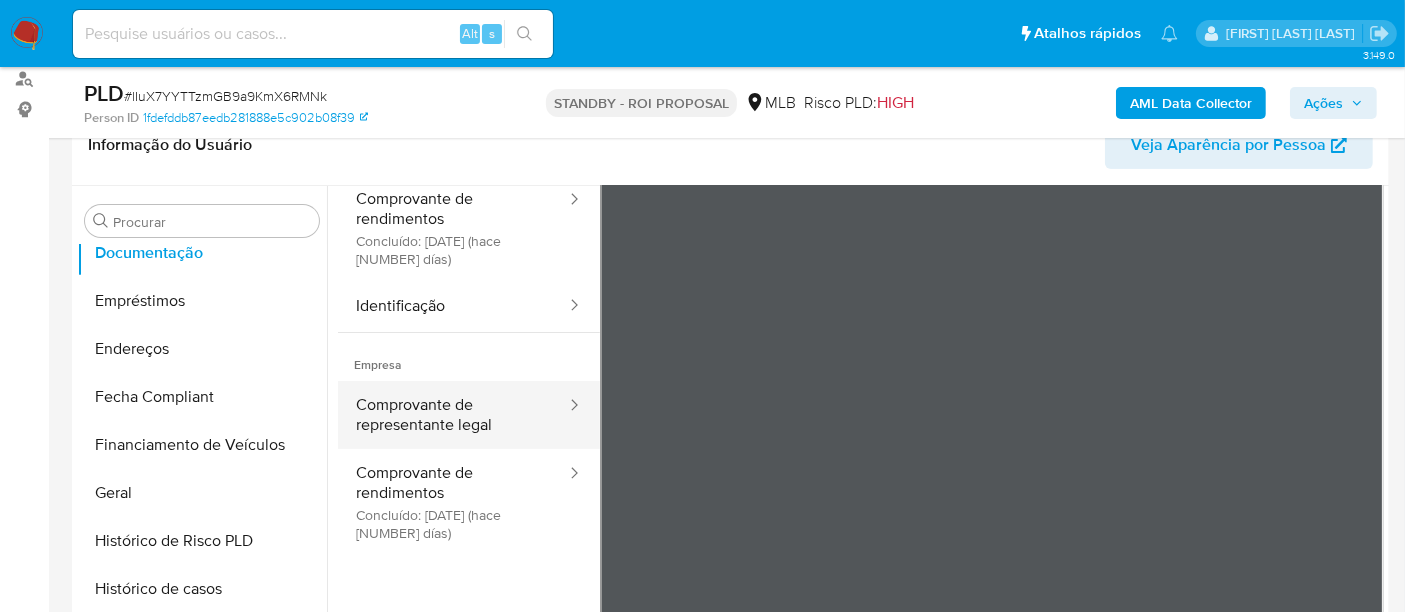 scroll, scrollTop: 168, scrollLeft: 0, axis: vertical 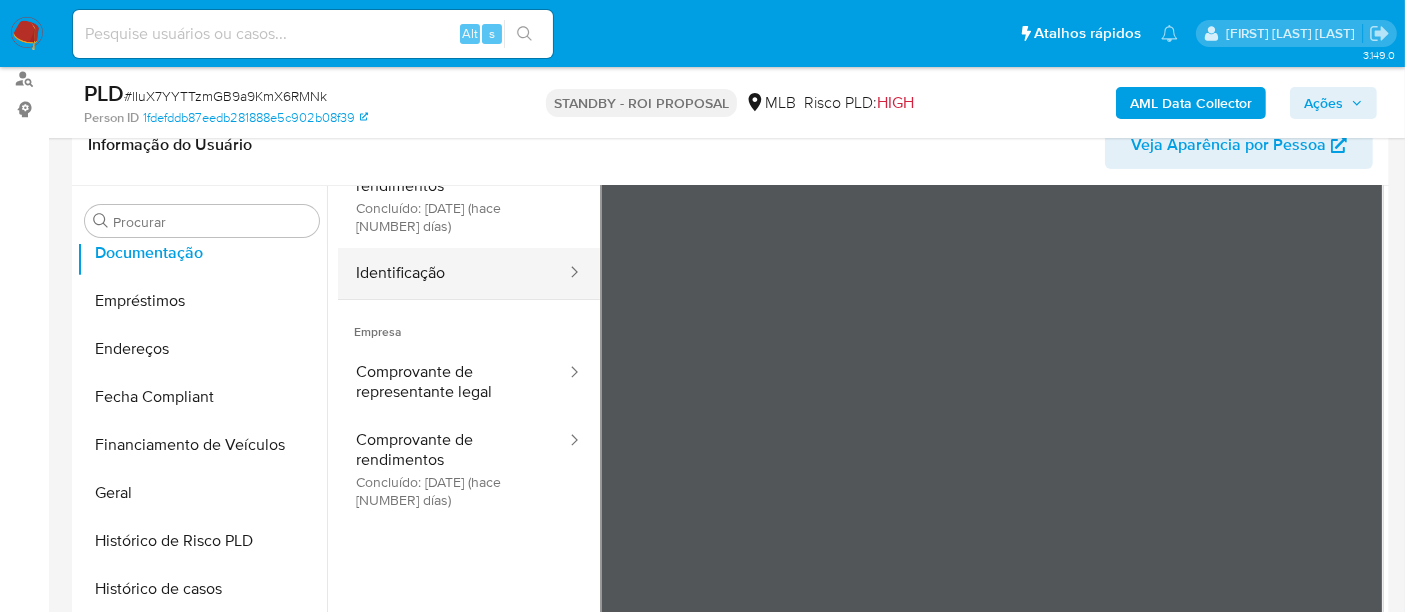 click on "Identificação" at bounding box center [453, 273] 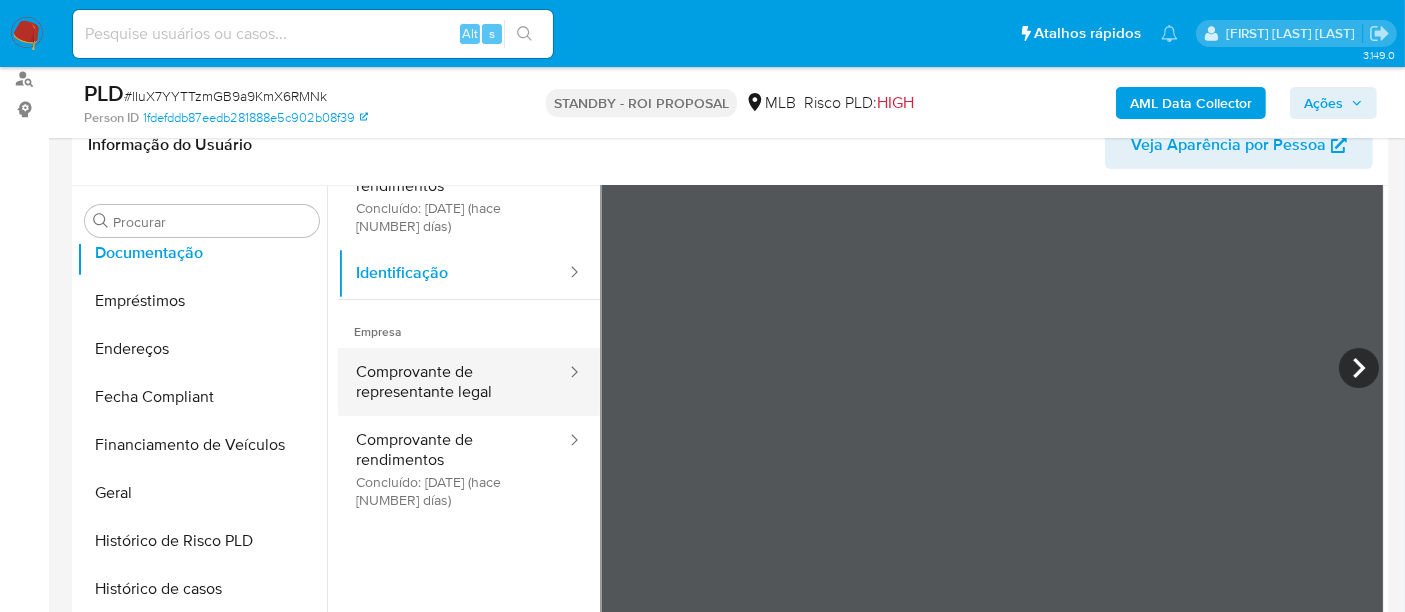 click on "Comprovante de representante legal" at bounding box center [453, 382] 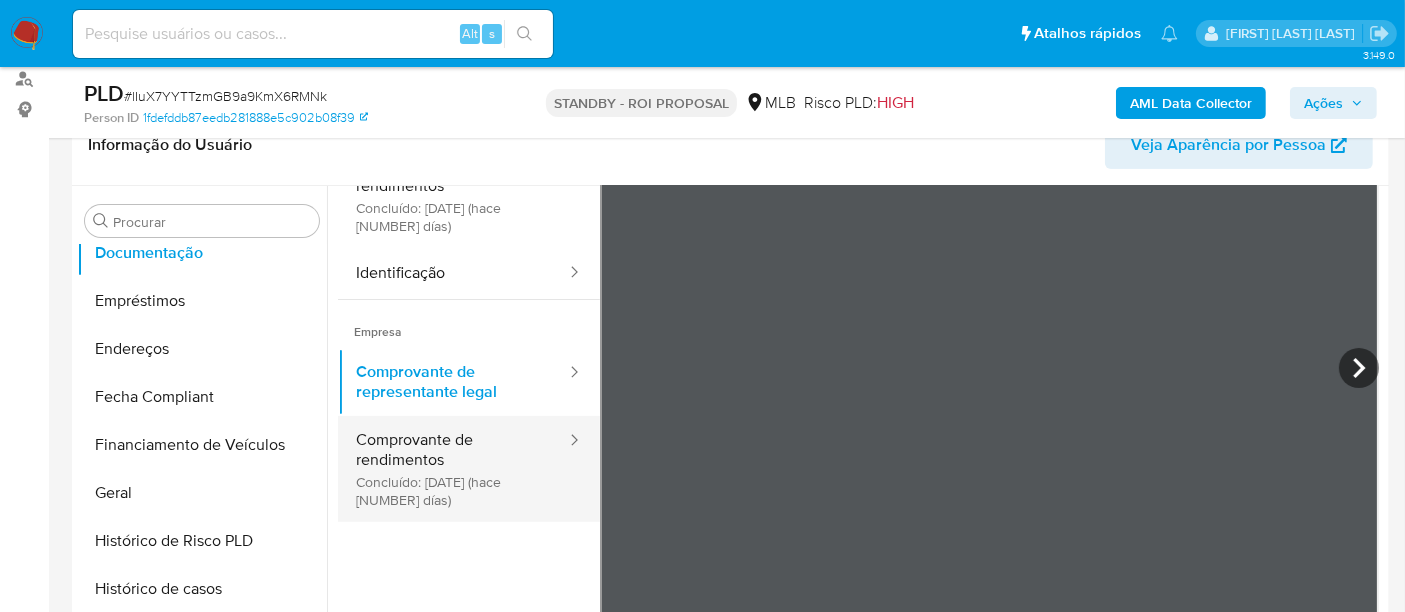 click on "Comprovante de rendimentos Concluído: [DATE] (hace 22 días)" at bounding box center [453, 469] 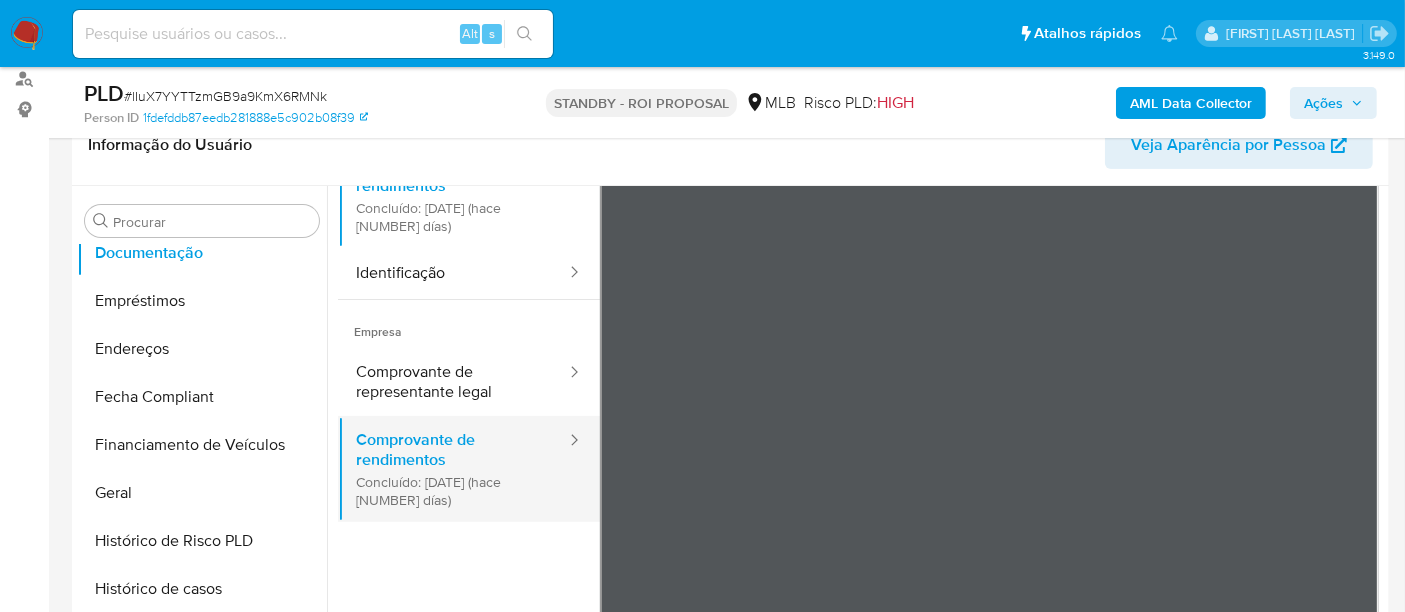 scroll, scrollTop: 57, scrollLeft: 0, axis: vertical 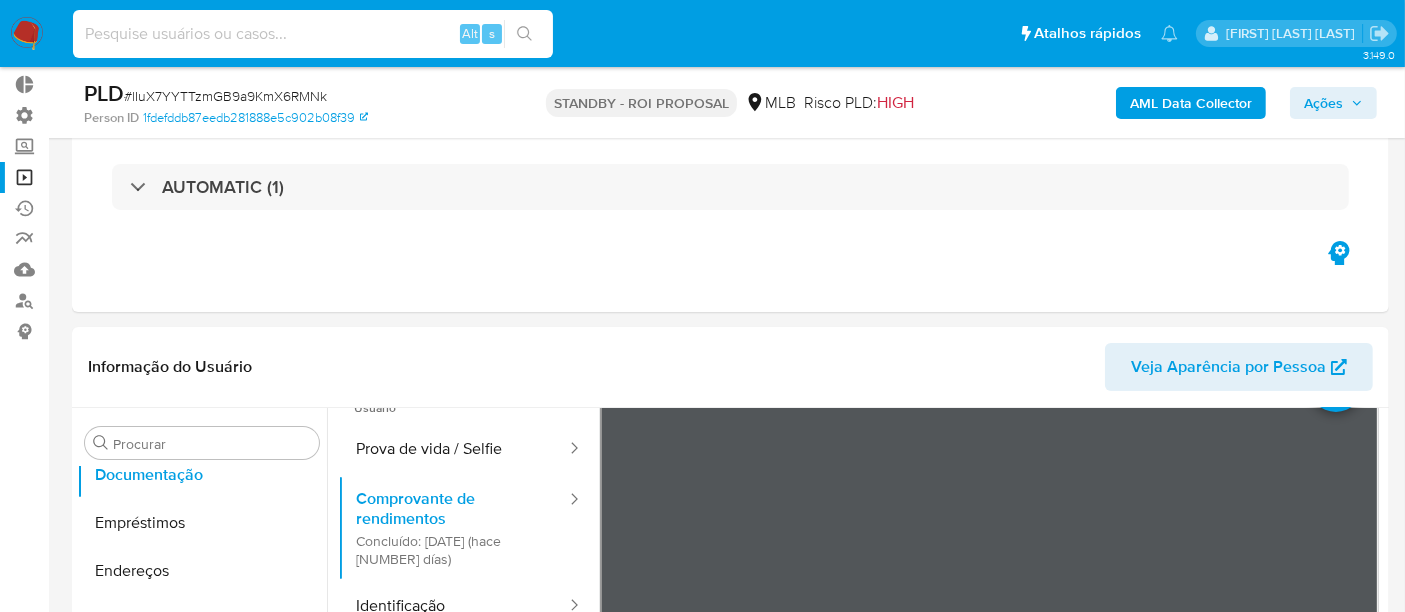 click at bounding box center (313, 34) 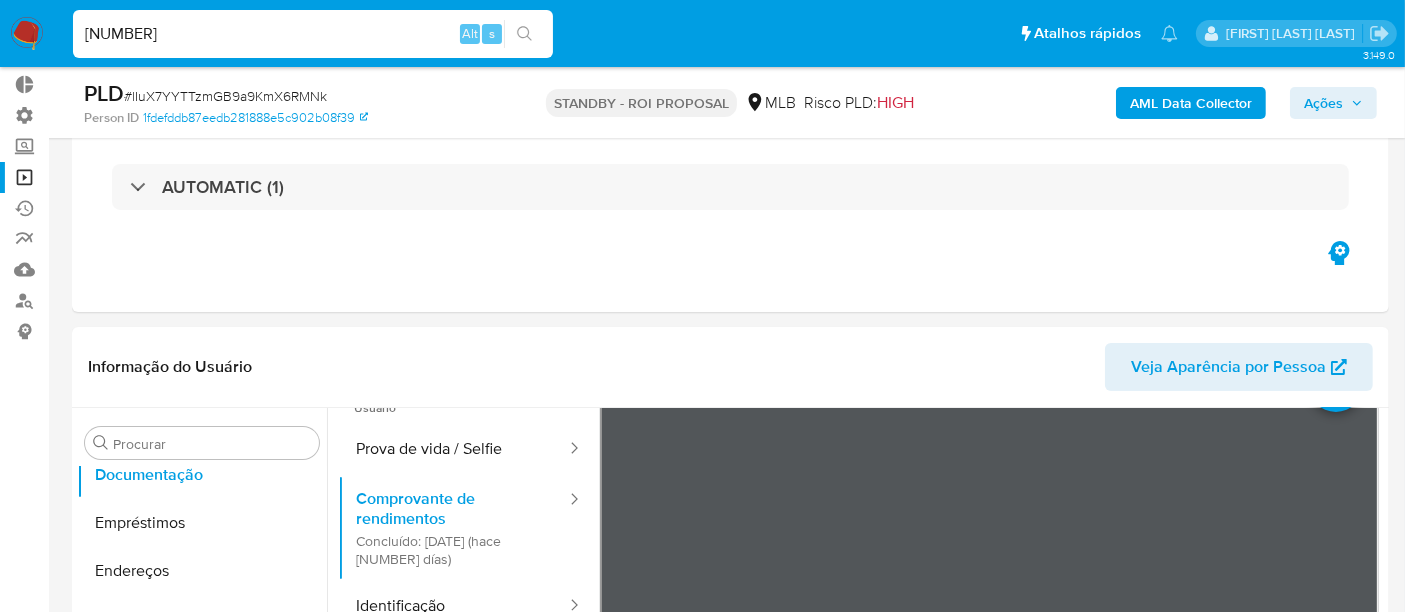 type on "[NUMBER]" 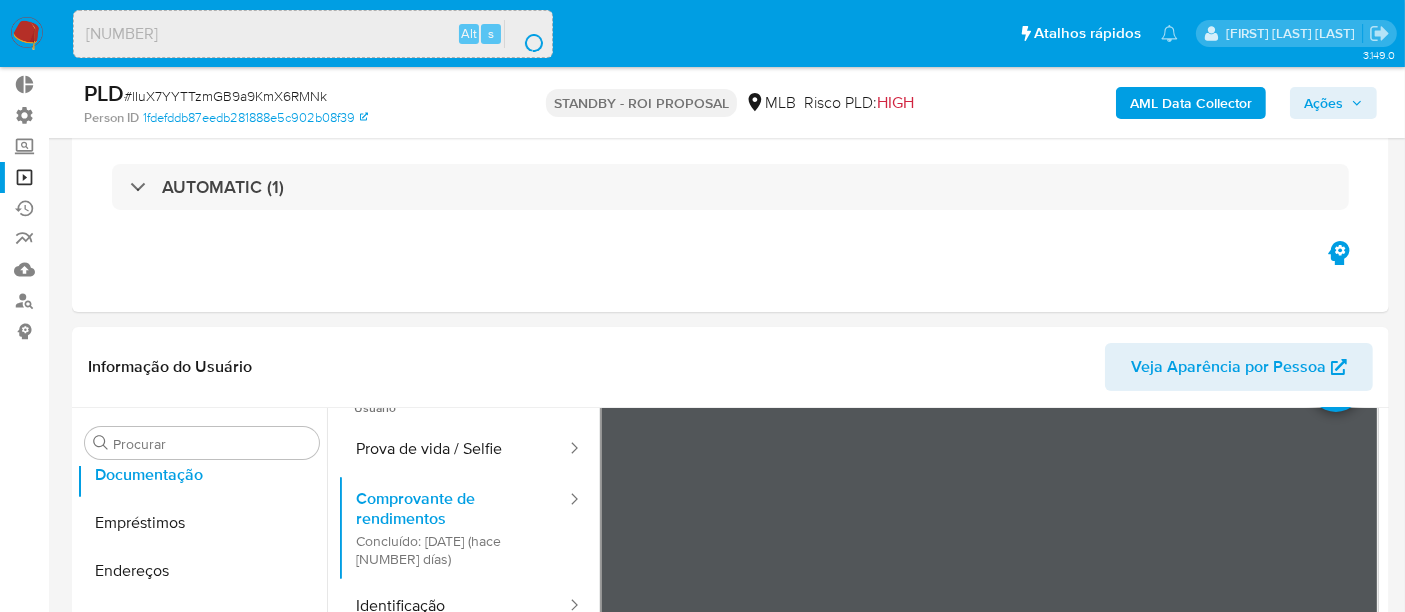 scroll, scrollTop: 0, scrollLeft: 0, axis: both 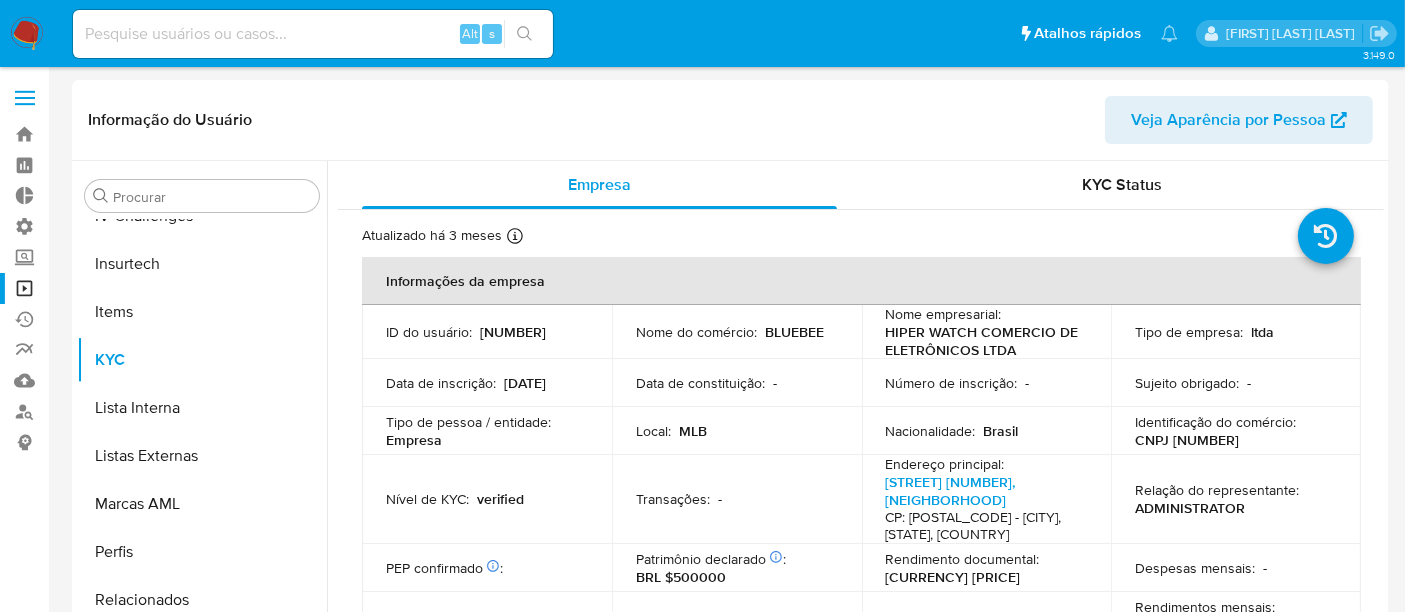 select on "10" 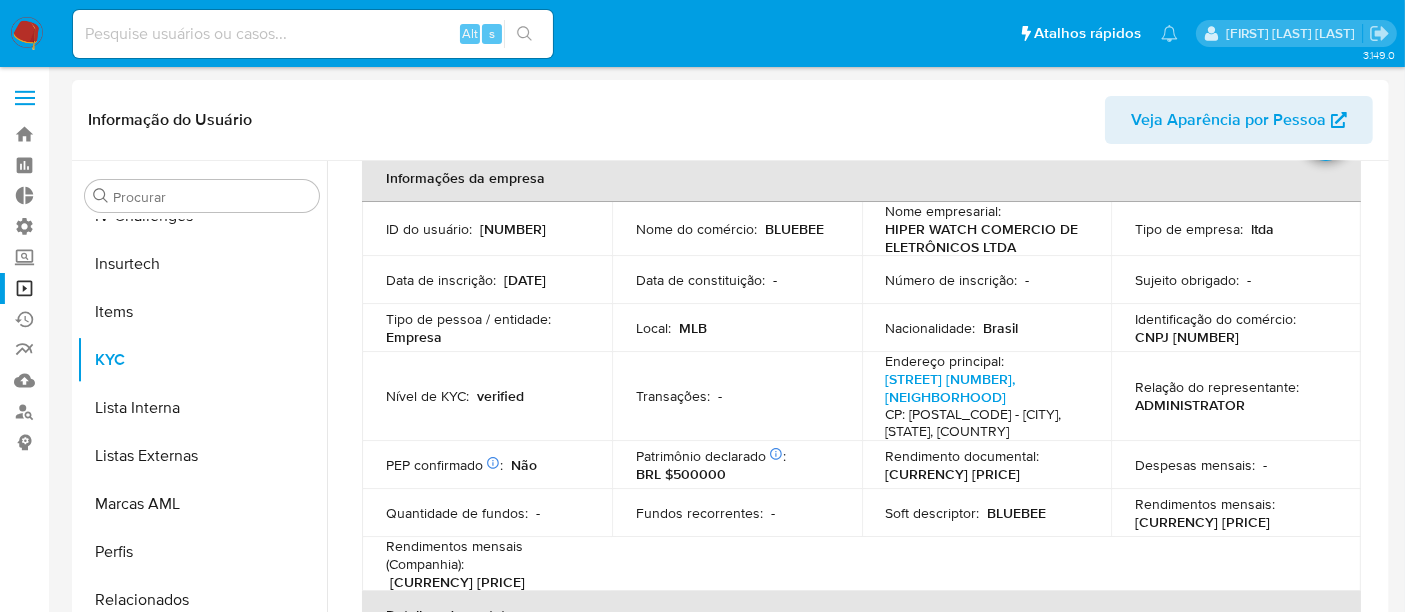 scroll, scrollTop: 0, scrollLeft: 0, axis: both 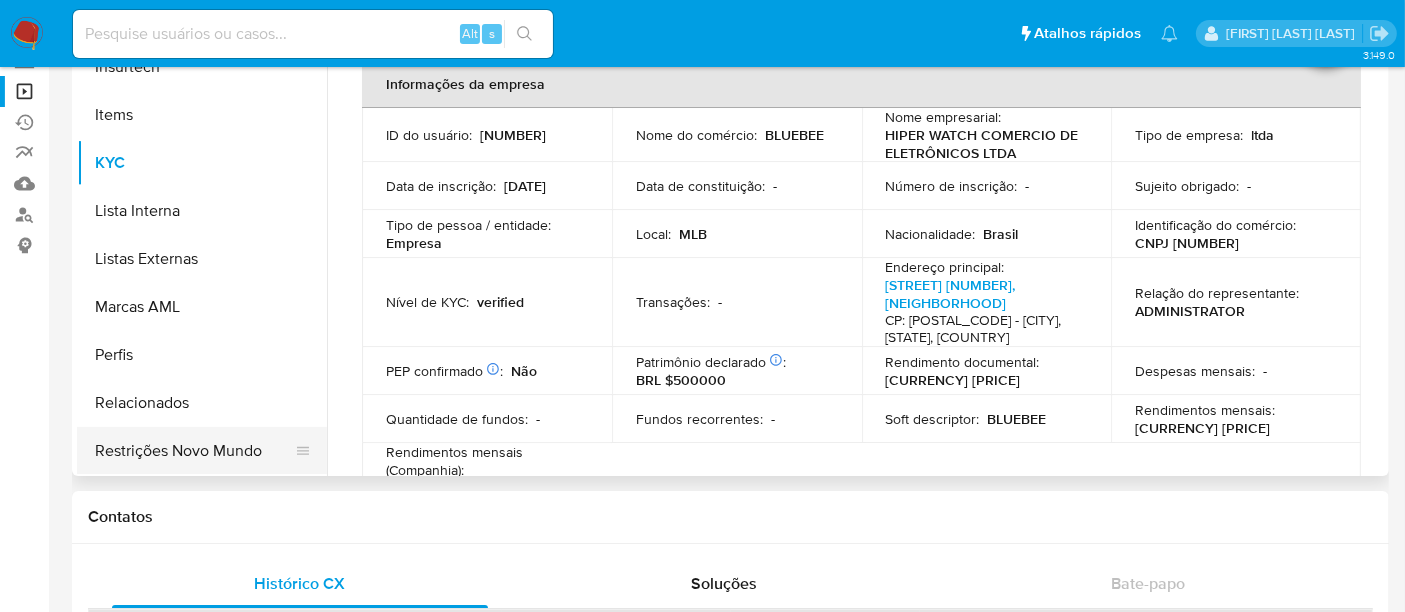 click on "Restrições Novo Mundo" at bounding box center [194, 451] 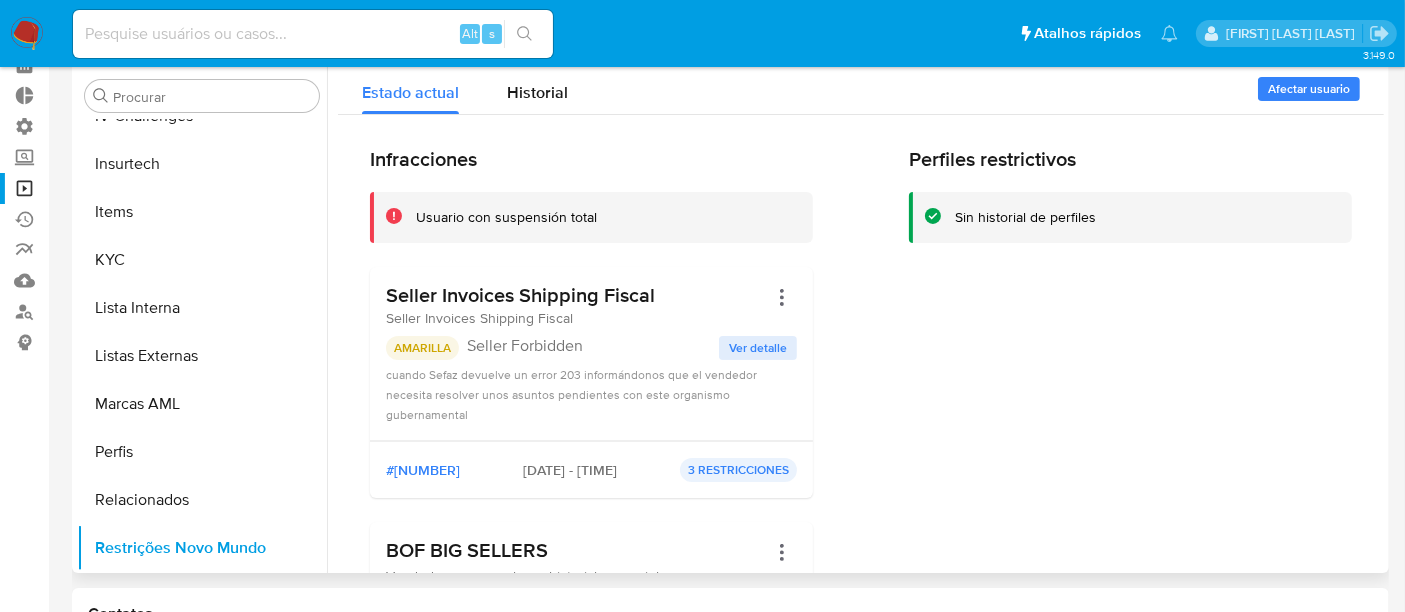 scroll, scrollTop: 0, scrollLeft: 0, axis: both 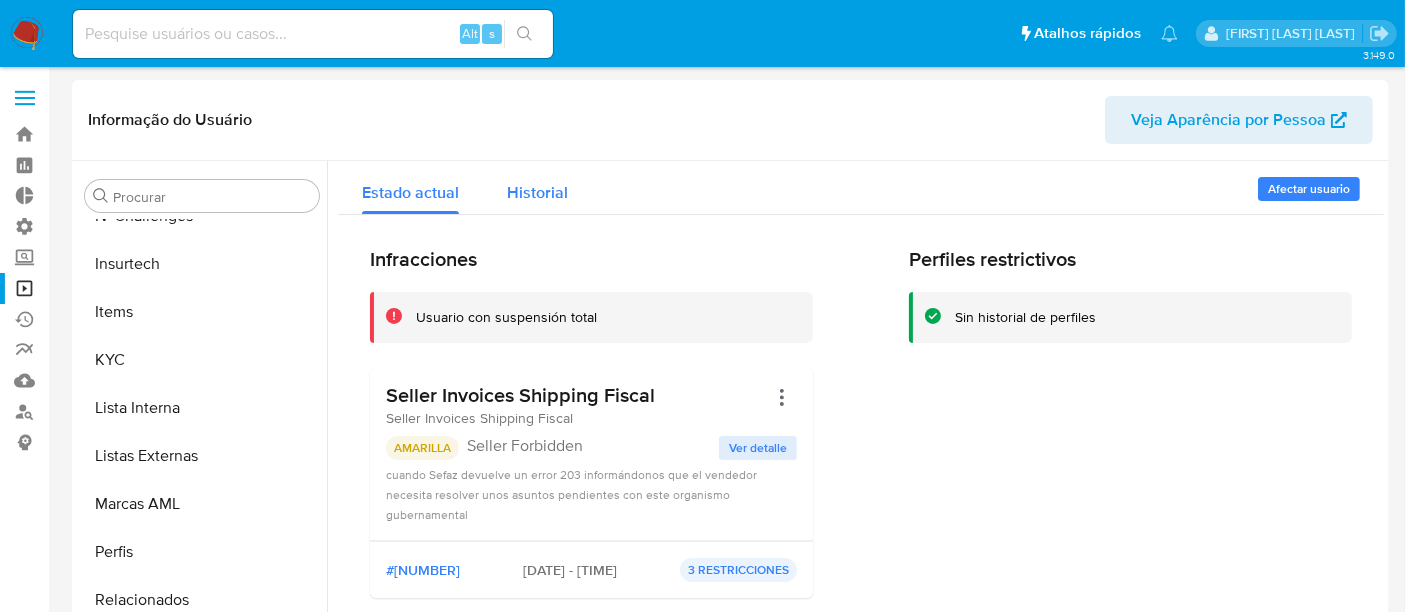 click on "Historial" at bounding box center (537, 192) 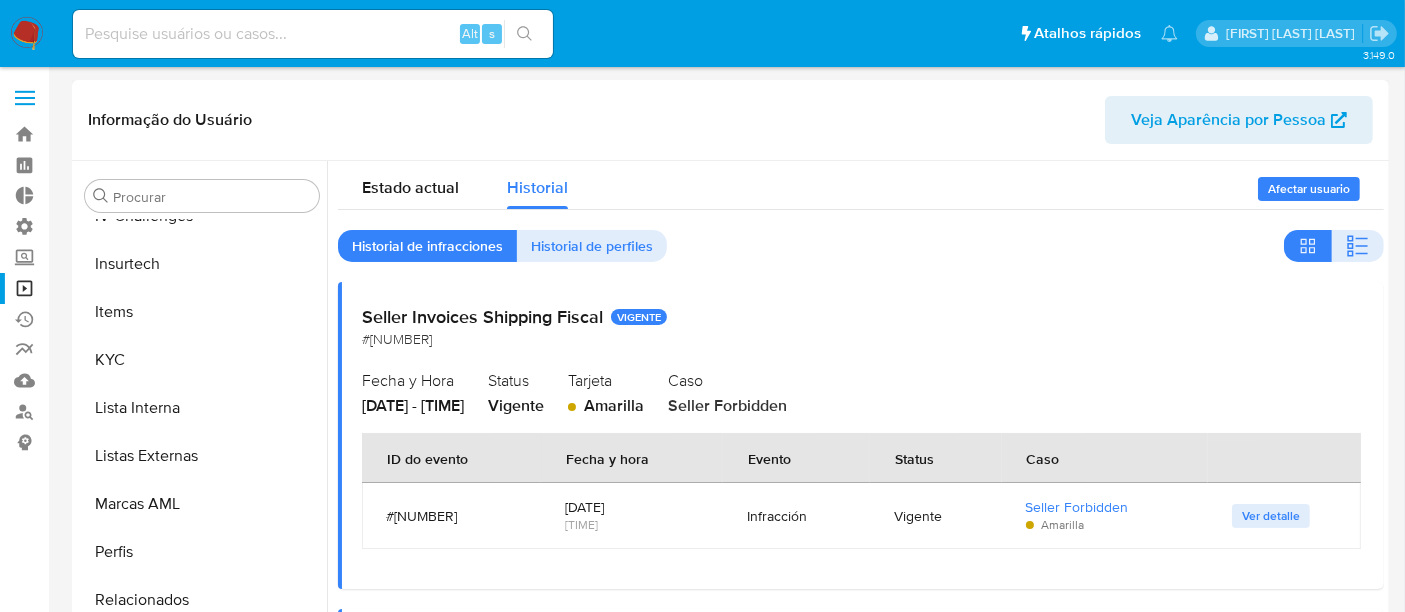 scroll, scrollTop: 0, scrollLeft: 0, axis: both 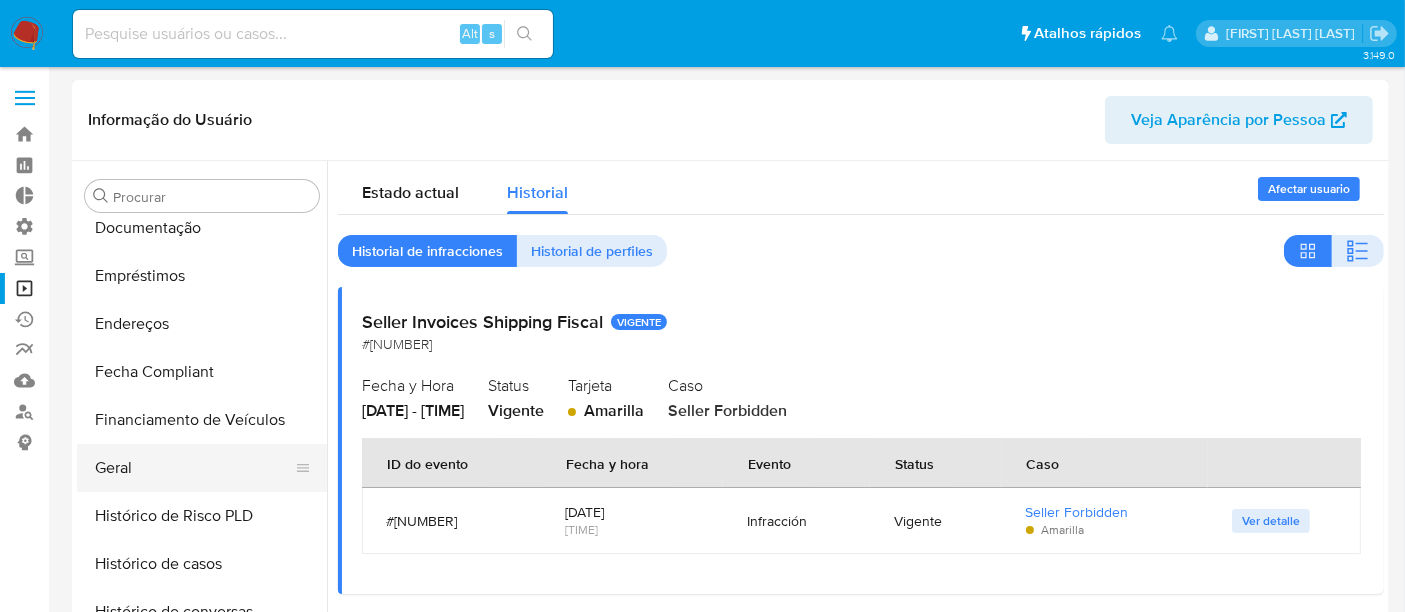 click on "Geral" at bounding box center [194, 468] 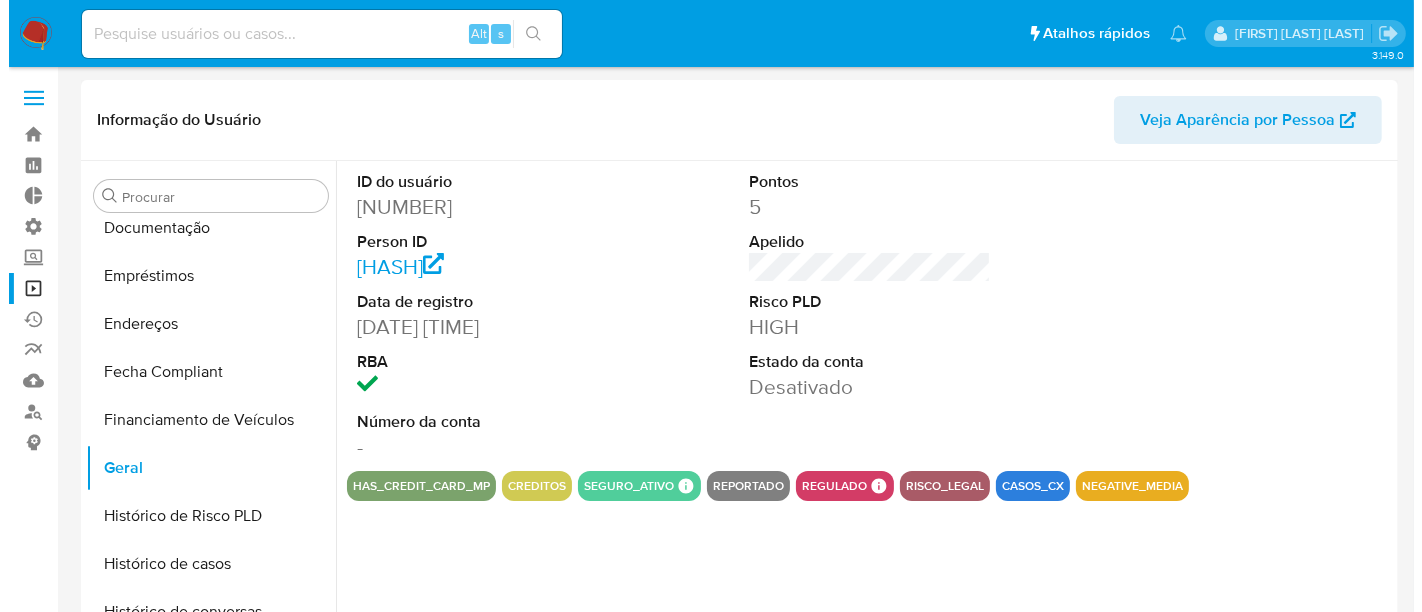 scroll, scrollTop: 111, scrollLeft: 0, axis: vertical 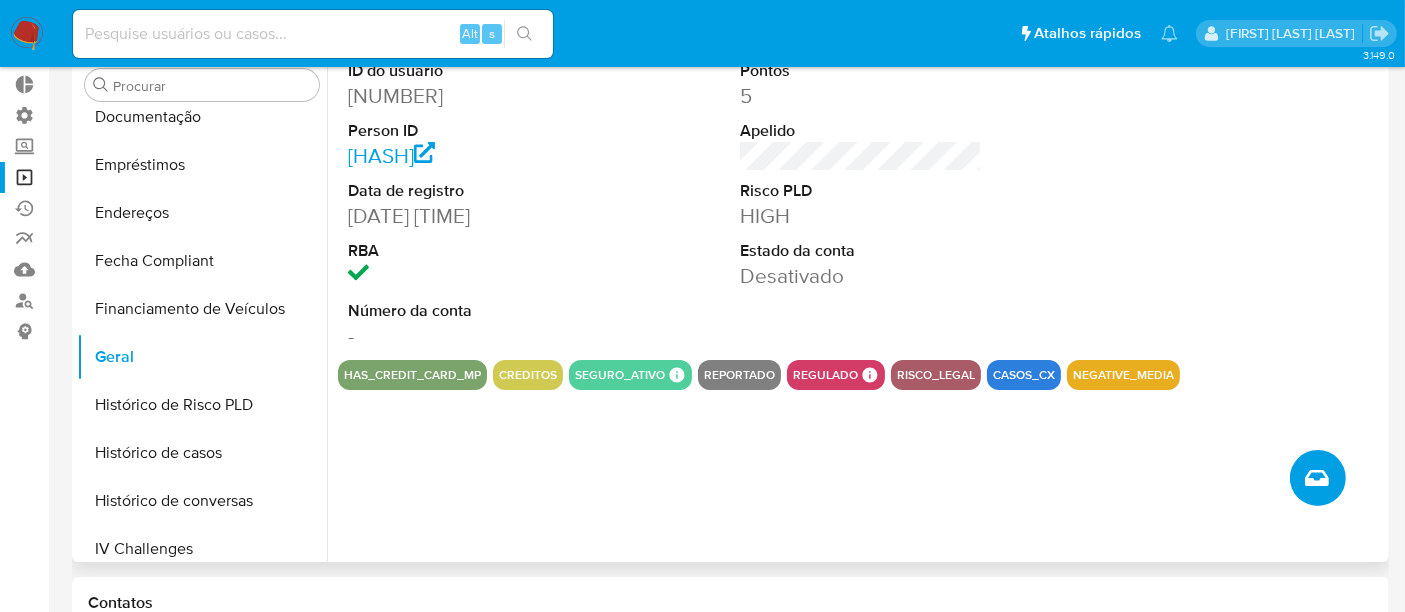 click at bounding box center [1318, 478] 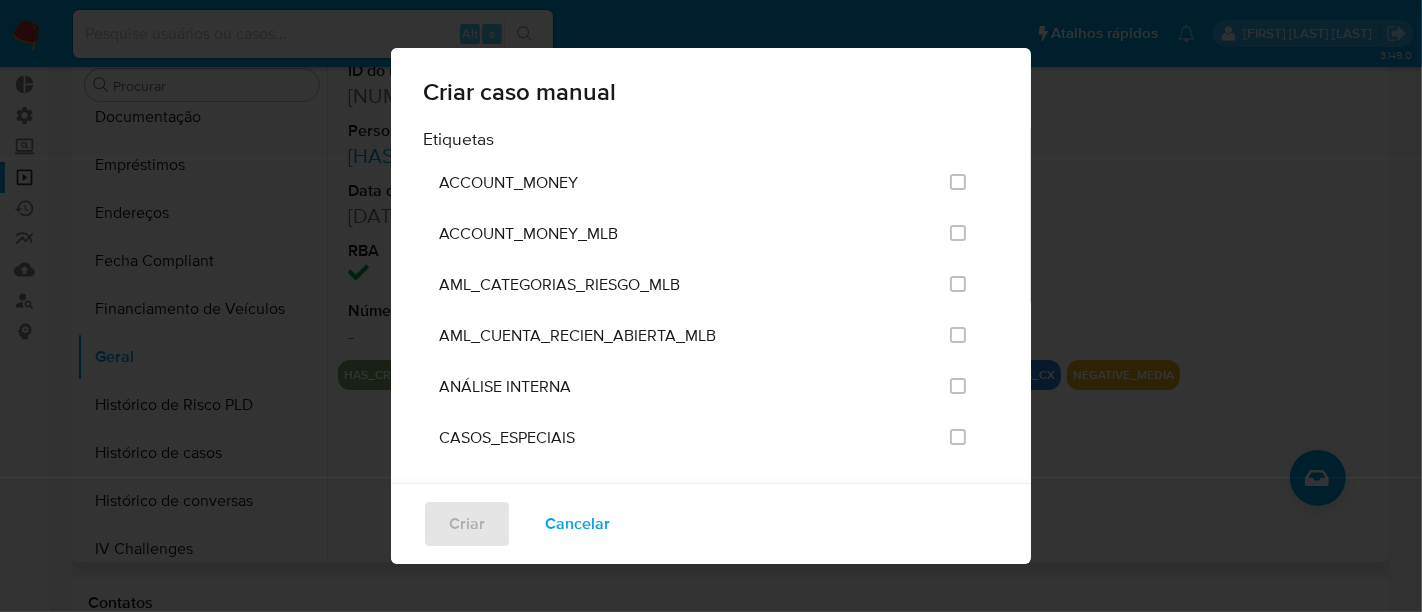 click on "Criar caso manual Etiquetas ACCOUNT_MONEY ACCOUNT_MONEY_MLB AML_CATEGORIAS_RIESGO_MLB AML_CUENTA_RECIEN_ABIERTA_MLB ANÁLISE INTERNA CASOS_ESPECIAIS CBT_BUYERS CONTA_LARANJA CONTRAPARTES CONTRAPARTES_MLB CRÉDITOS CRYPTO_BHS CRYPTO_HIGH_RISK_24_HS CRYPTO_P2P CRYPTO_SANCTIONS_TRX_IN CRYPTO_SANCTIONS_TRX_OUT CRYPTO_TRX_IN CRYPTO_TRX_OUT DEEP_DARK_WEB DENUNCIAS_INTERNAS DENUNCIAS_PF FAKES FRAUDE_POINT FUNCIONARIOS G2-CRAWLEXCEPTION G2-CRAWLEXCEPTIONS G2-DATARISK G2-POTENTIALVIOLATION G2-TOS G2-VIOLATION GRANDES CLIENTES INTEGRAÇÕES INVESTIGACOES ITO KYC_IDENTIFICACION_BBFF KYC_INTEGRACIONES KYE_CANALINTERNO KYE_MONITOREO_MEDIOS_DE_COMUNICACION KYE_PEP_RCA KYE_SANCIONES KYP_CANALINTERNO KYP_IDENTIFICACION_BBFF KYP_MONITOREO_MEDIOS_DE_COMUNICACION KYP_PEP_RCA KYP_SANCIONES KYS_CANALINTERNO KYS_IDENTIFICACION_BBFF KYS_MONITOREO_MEDIOS_DE_COMUNICACION KYS_PEP_RCA KYS_SANCIONES MANUTENÇÃO_RESTRIÇÕES MENOR_DE_IDADE MONEY_IN_OUT MOSTWANTED NOTICIAS_NEGATIVAS PARCEIROS PEP PEP_RCA PF_RENDA PJ_FATURAMENTO SANCTIONS" at bounding box center [711, 306] 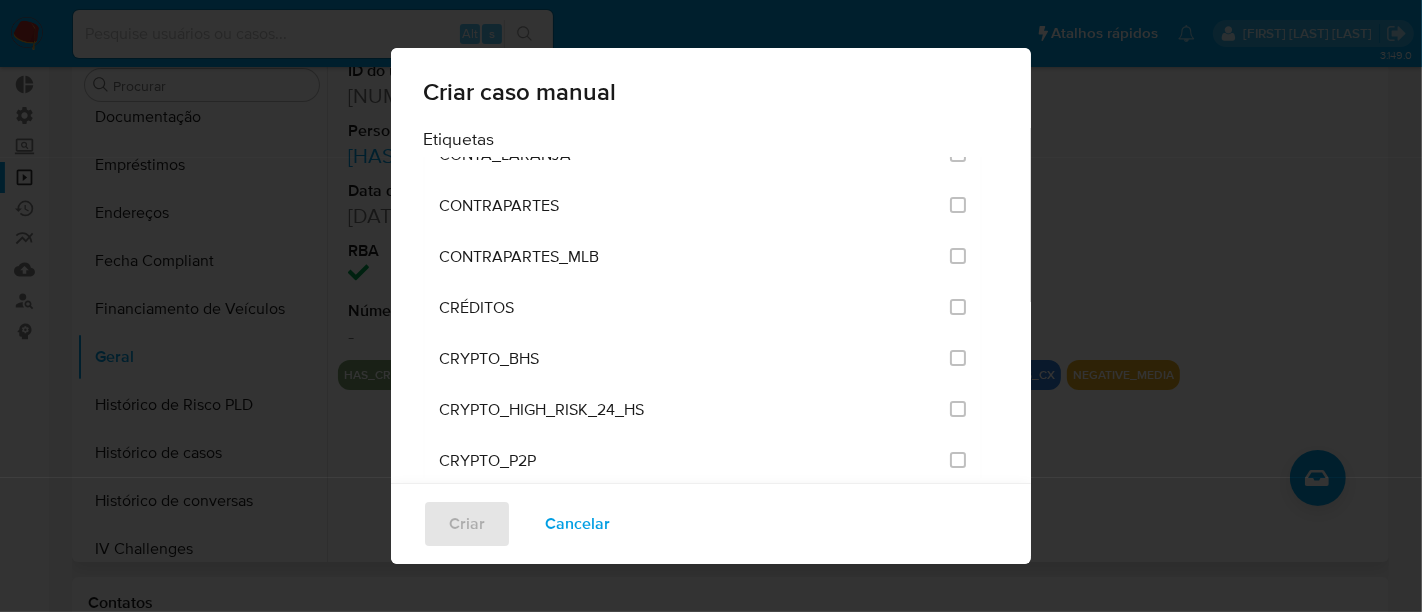 scroll, scrollTop: 666, scrollLeft: 0, axis: vertical 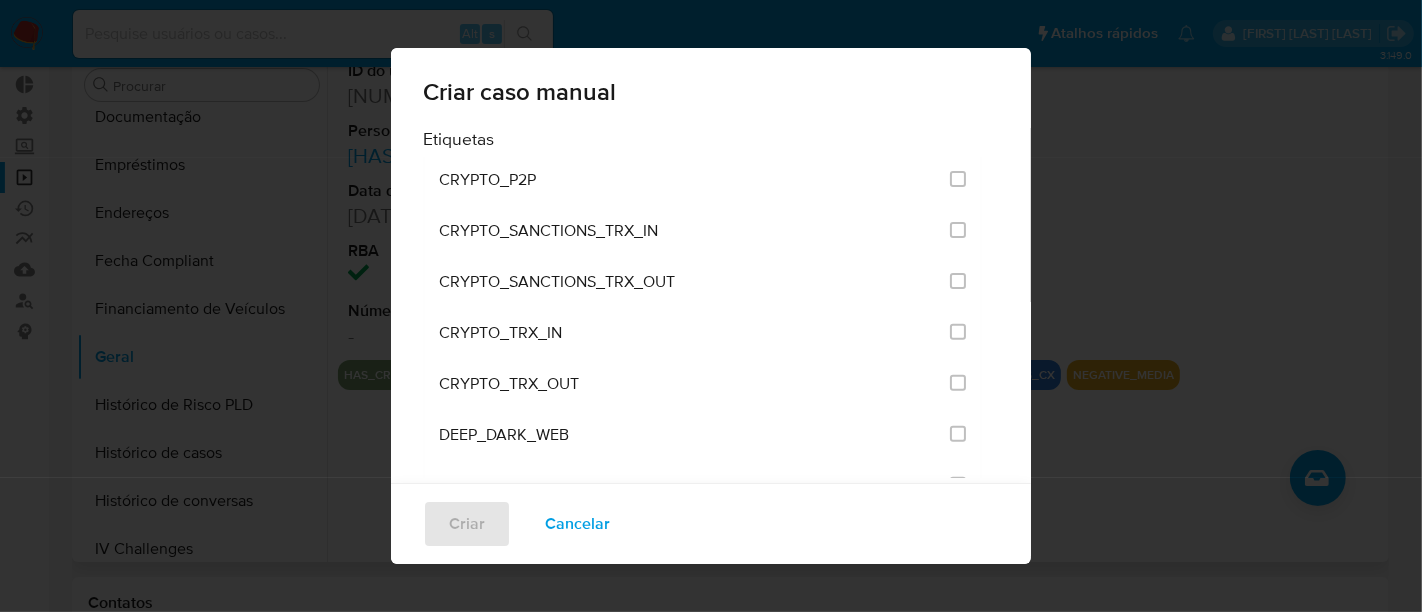 click on "Criar caso manual Etiquetas ACCOUNT_MONEY ACCOUNT_MONEY_MLB AML_CATEGORIAS_RIESGO_MLB AML_CUENTA_RECIEN_ABIERTA_MLB ANÁLISE INTERNA CASOS_ESPECIAIS CBT_BUYERS CONTA_LARANJA CONTRAPARTES CONTRAPARTES_MLB CRÉDITOS CRYPTO_BHS CRYPTO_HIGH_RISK_24_HS CRYPTO_P2P CRYPTO_SANCTIONS_TRX_IN CRYPTO_SANCTIONS_TRX_OUT CRYPTO_TRX_IN CRYPTO_TRX_OUT DEEP_DARK_WEB DENUNCIAS_INTERNAS DENUNCIAS_PF FAKES FRAUDE_POINT FUNCIONARIOS G2-CRAWLEXCEPTION G2-CRAWLEXCEPTIONS G2-DATARISK G2-POTENTIALVIOLATION G2-TOS G2-VIOLATION GRANDES CLIENTES INTEGRAÇÕES INVESTIGACOES ITO KYC_IDENTIFICACION_BBFF KYC_INTEGRACIONES KYE_CANALINTERNO KYE_MONITOREO_MEDIOS_DE_COMUNICACION KYE_PEP_RCA KYE_SANCIONES KYP_CANALINTERNO KYP_IDENTIFICACION_BBFF KYP_MONITOREO_MEDIOS_DE_COMUNICACION KYP_PEP_RCA KYP_SANCIONES KYS_CANALINTERNO KYS_IDENTIFICACION_BBFF KYS_MONITOREO_MEDIOS_DE_COMUNICACION KYS_PEP_RCA KYS_SANCIONES MANUTENÇÃO_RESTRIÇÕES MENOR_DE_IDADE MONEY_IN_OUT MOSTWANTED NOTICIAS_NEGATIVAS PARCEIROS PEP PEP_RCA PF_RENDA PJ_FATURAMENTO SANCTIONS" at bounding box center [711, 306] 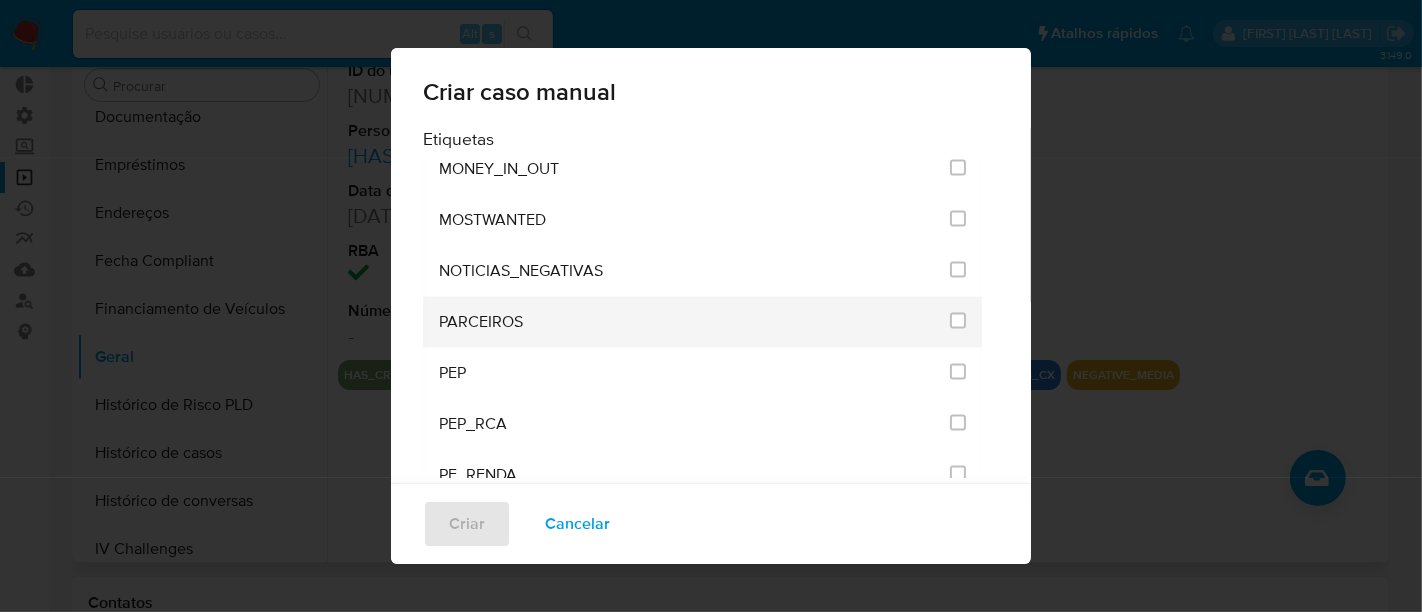 scroll, scrollTop: 2444, scrollLeft: 0, axis: vertical 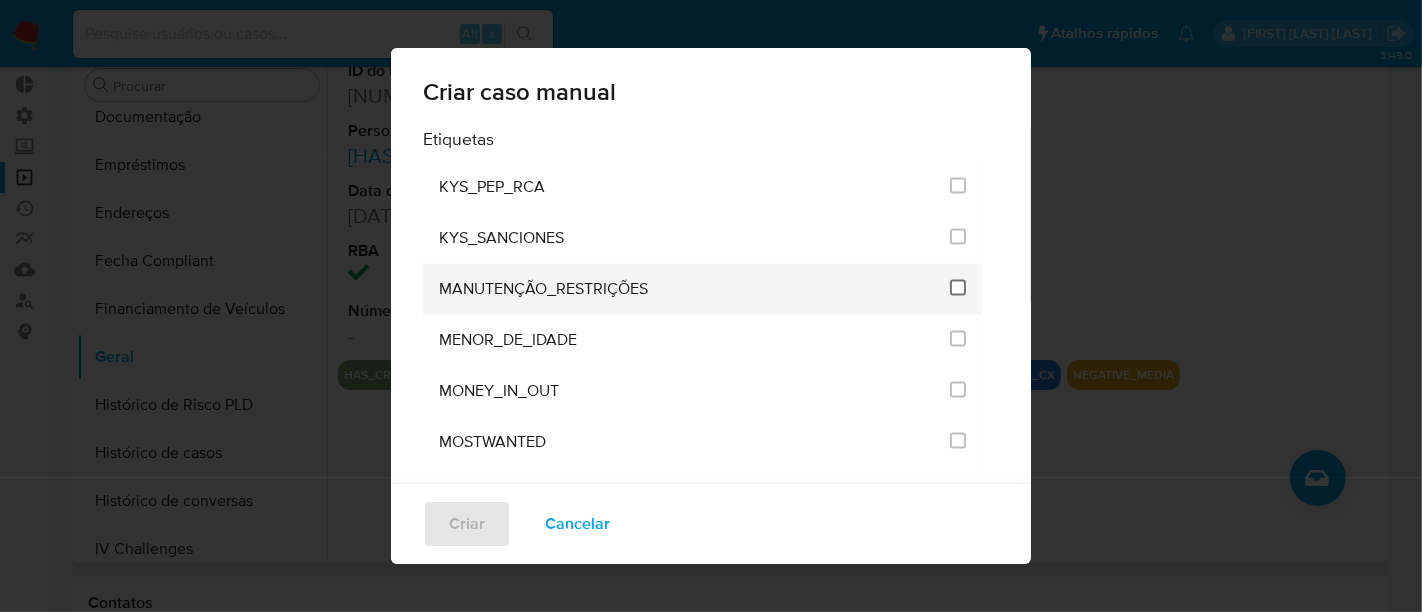 click at bounding box center (958, 288) 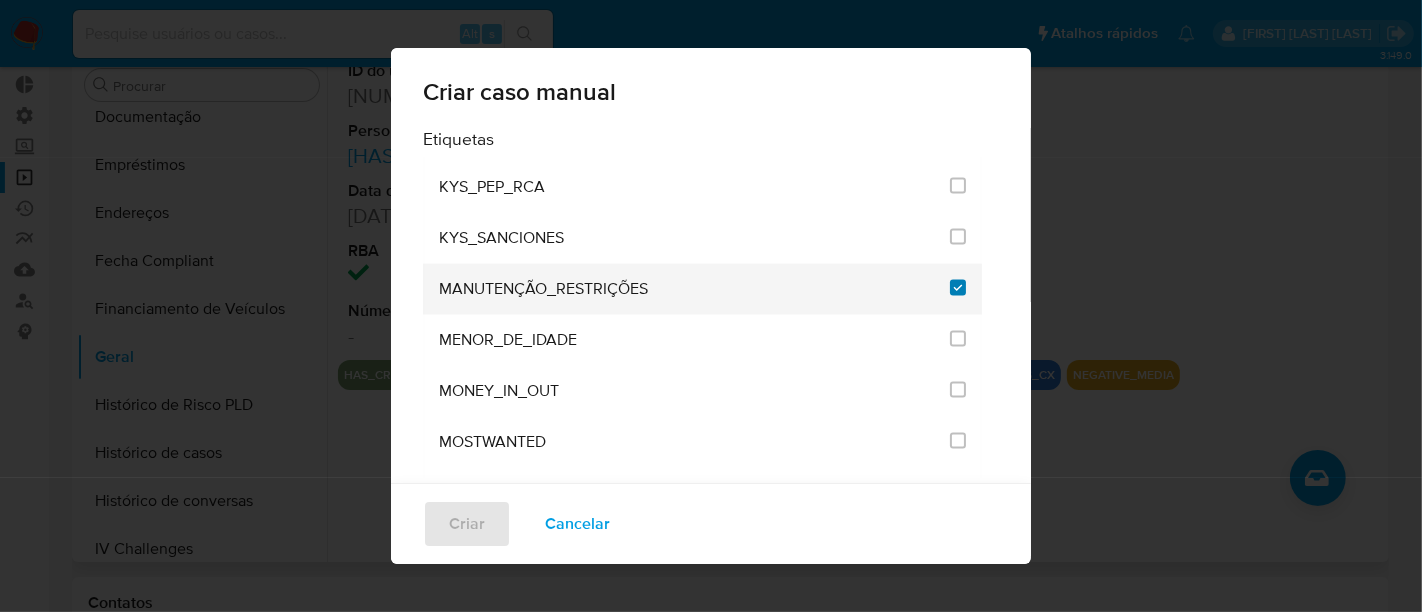checkbox on "true" 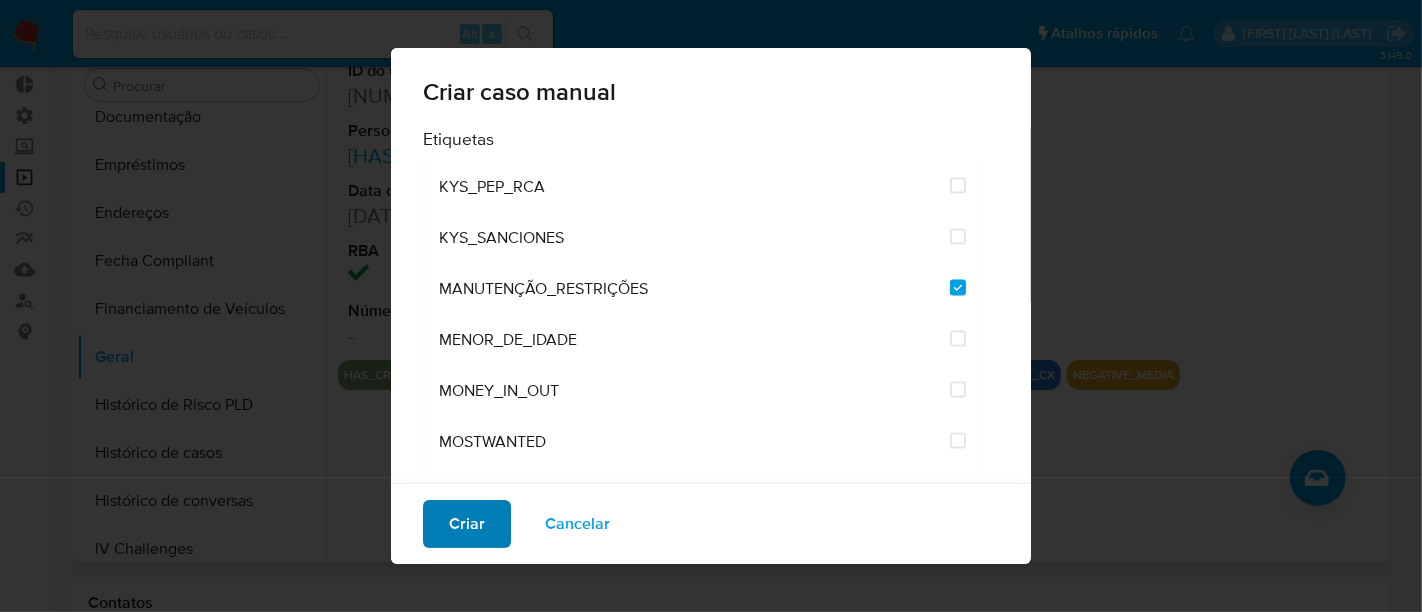click on "Criar" at bounding box center [467, 524] 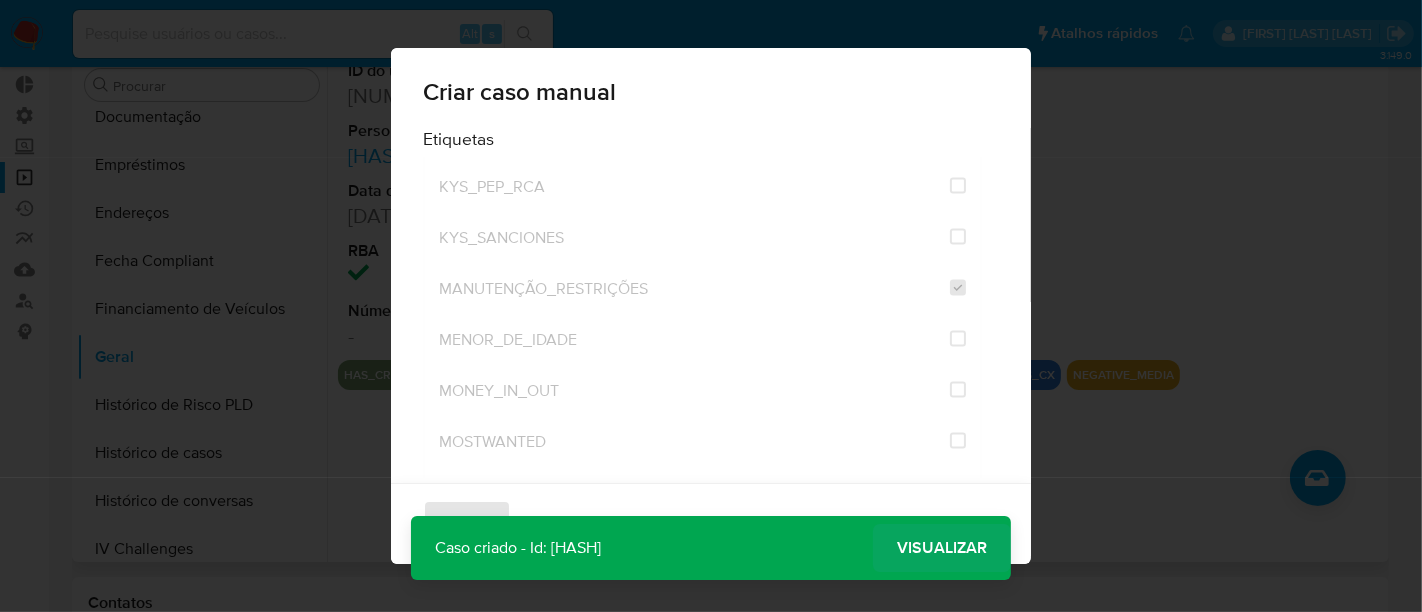 click on "Visualizar" at bounding box center (942, 548) 